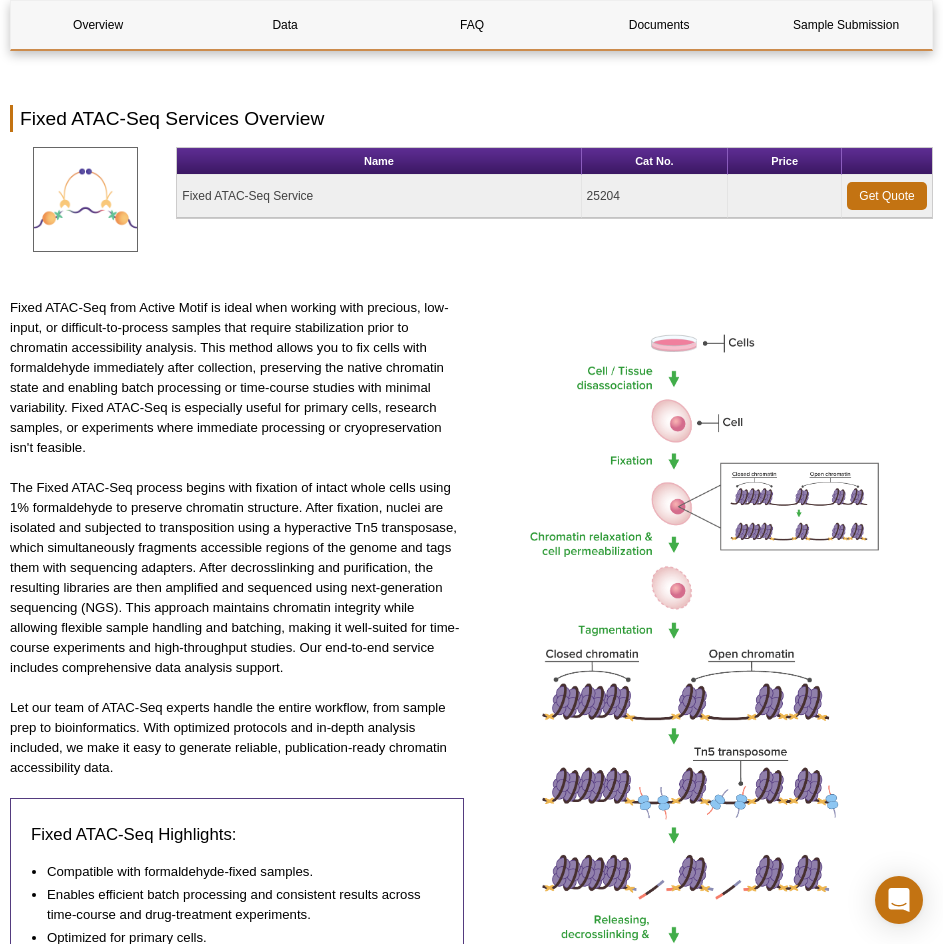 scroll, scrollTop: 0, scrollLeft: 0, axis: both 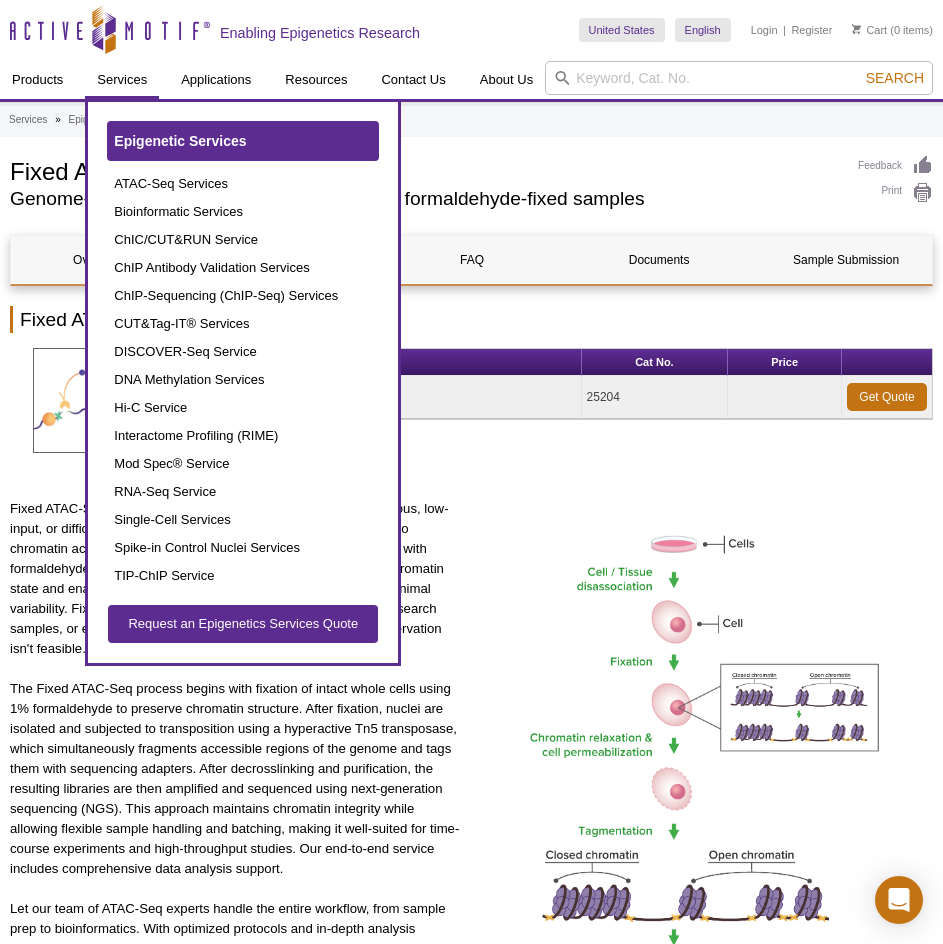 click on "Epigenetic Services" at bounding box center (180, 141) 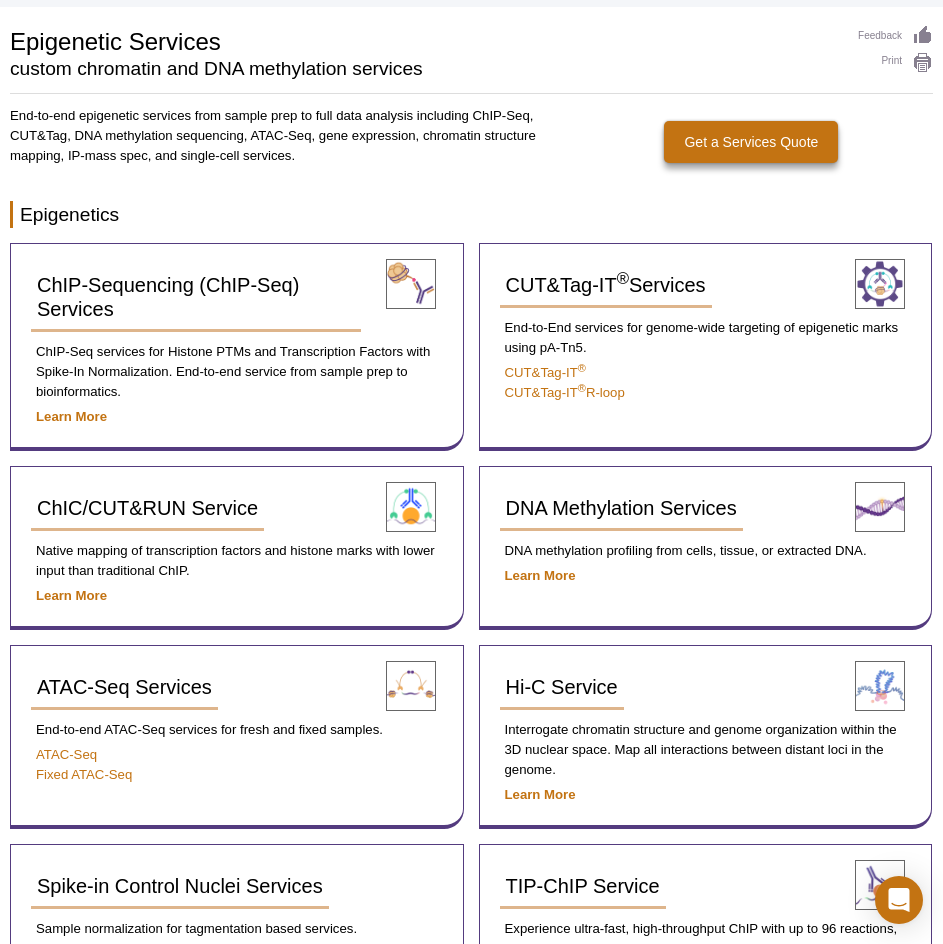 scroll, scrollTop: 200, scrollLeft: 0, axis: vertical 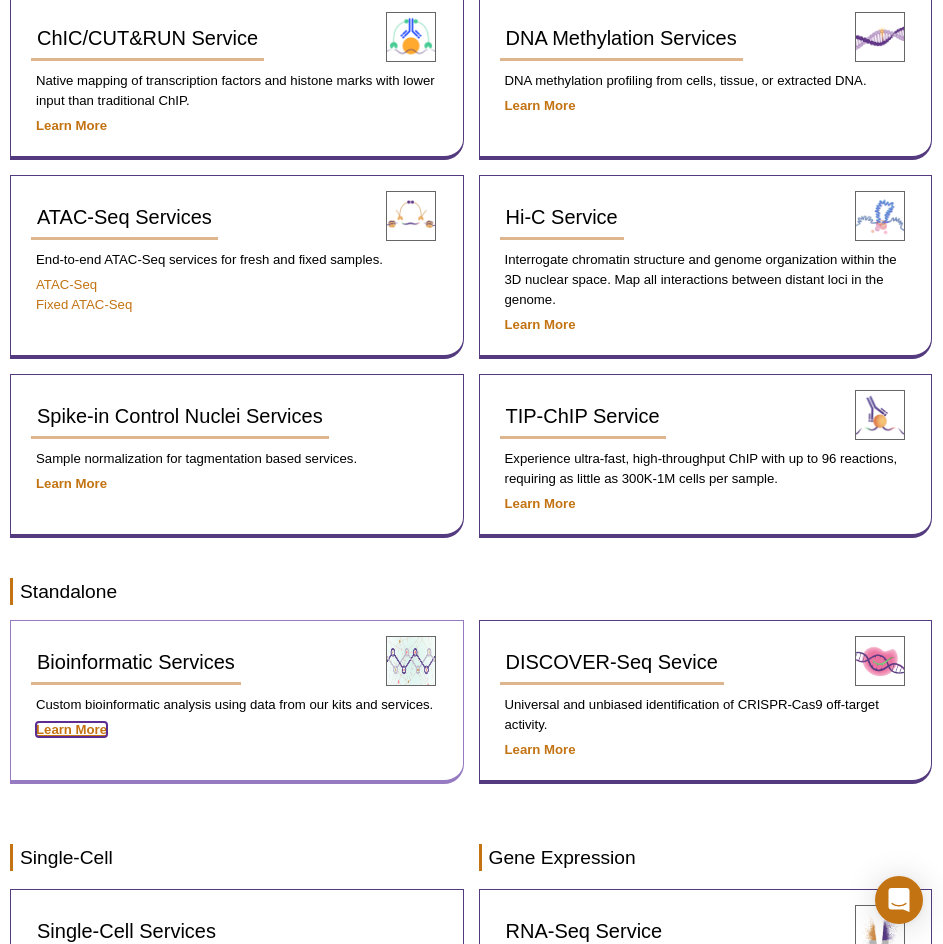 click on "Learn More" at bounding box center (71, 729) 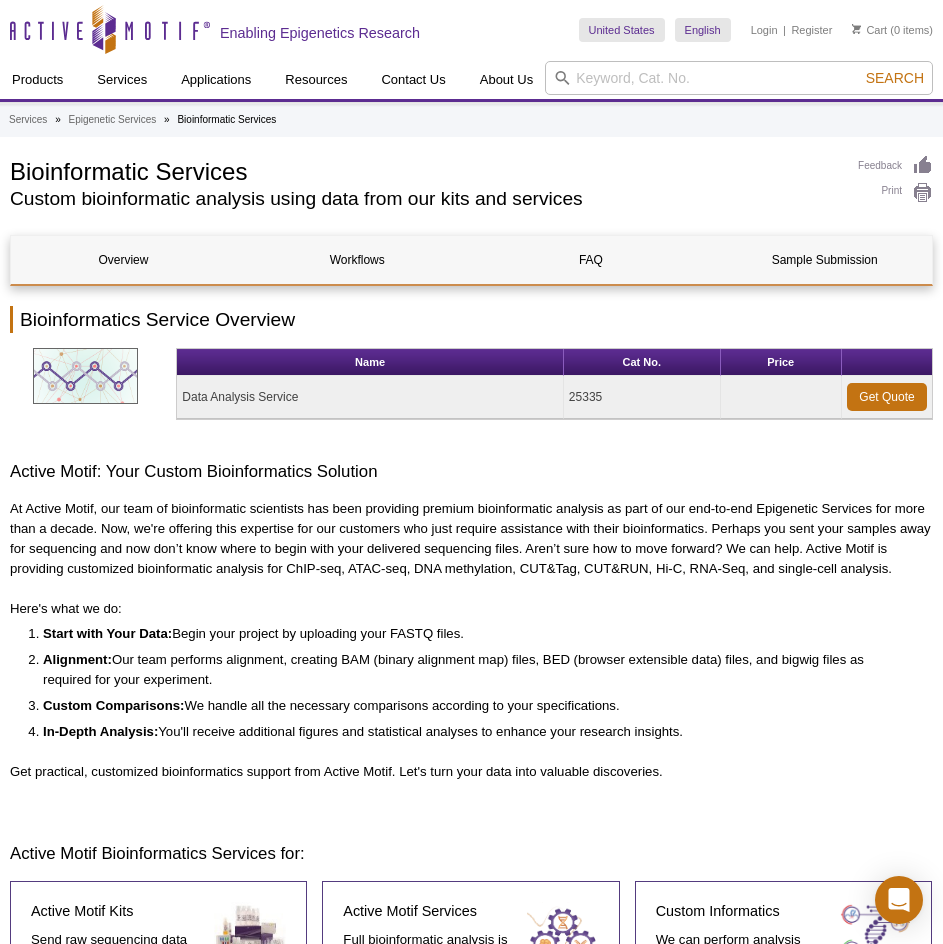 scroll, scrollTop: 0, scrollLeft: 0, axis: both 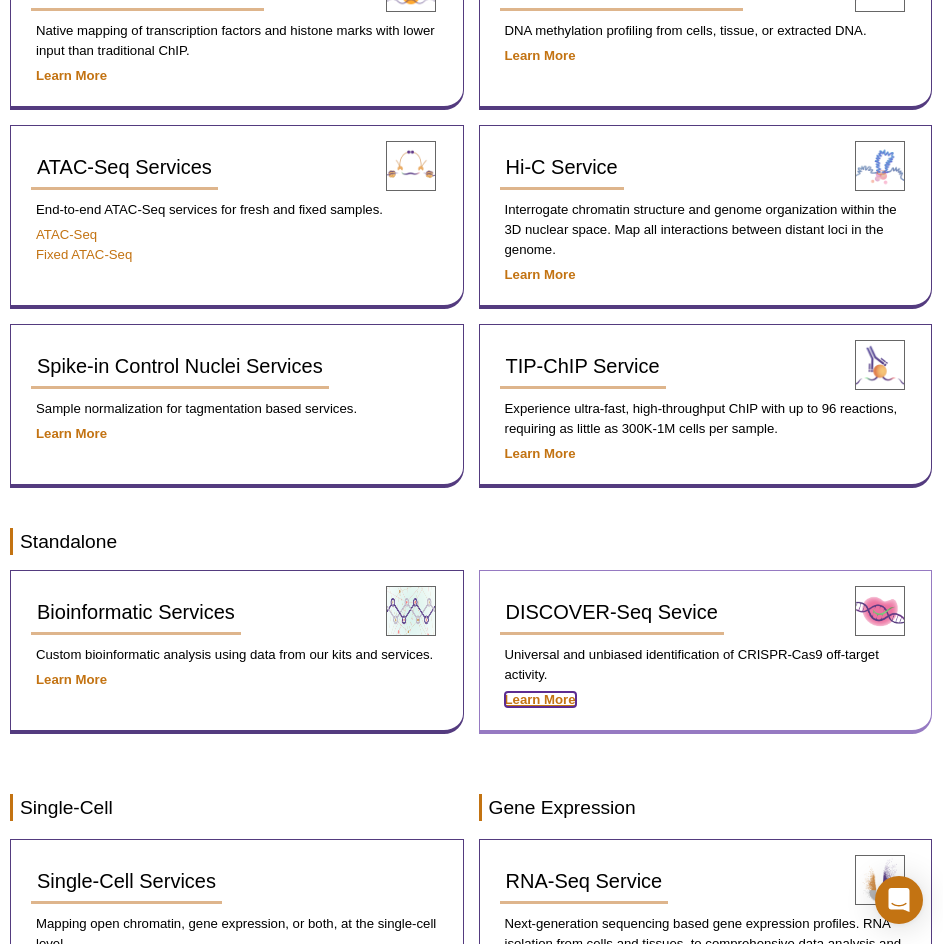 click on "Learn More" at bounding box center [540, 699] 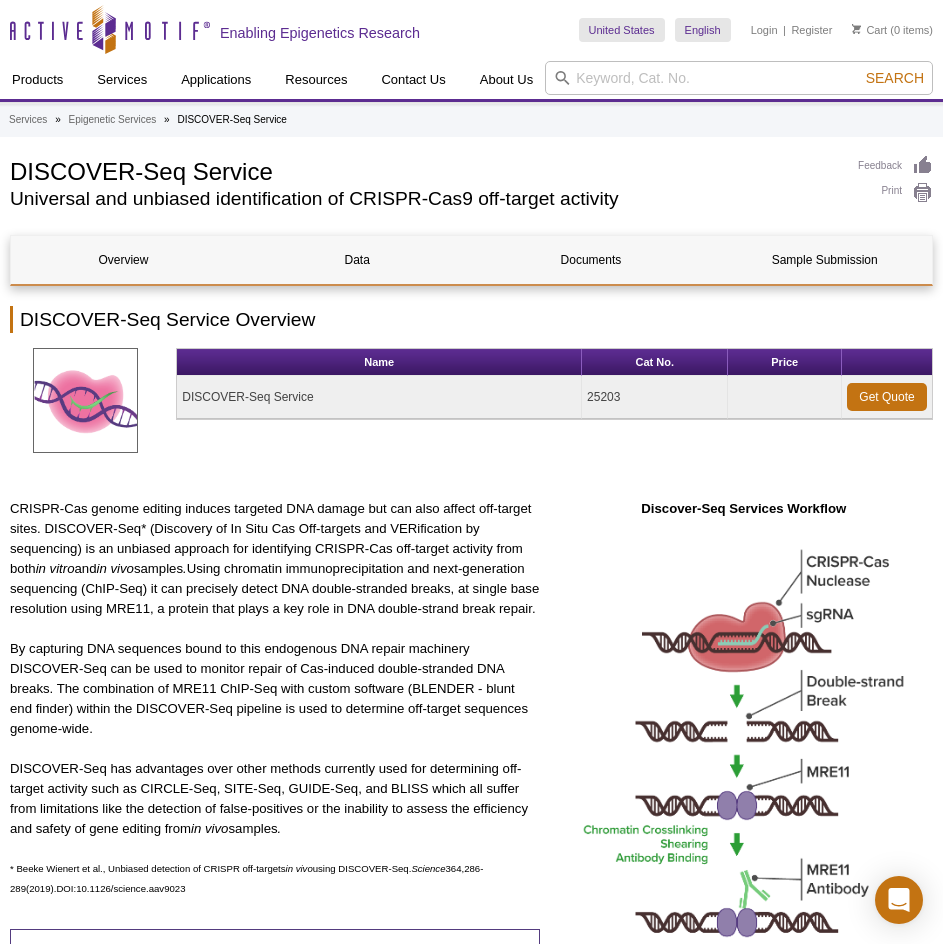scroll, scrollTop: 0, scrollLeft: 0, axis: both 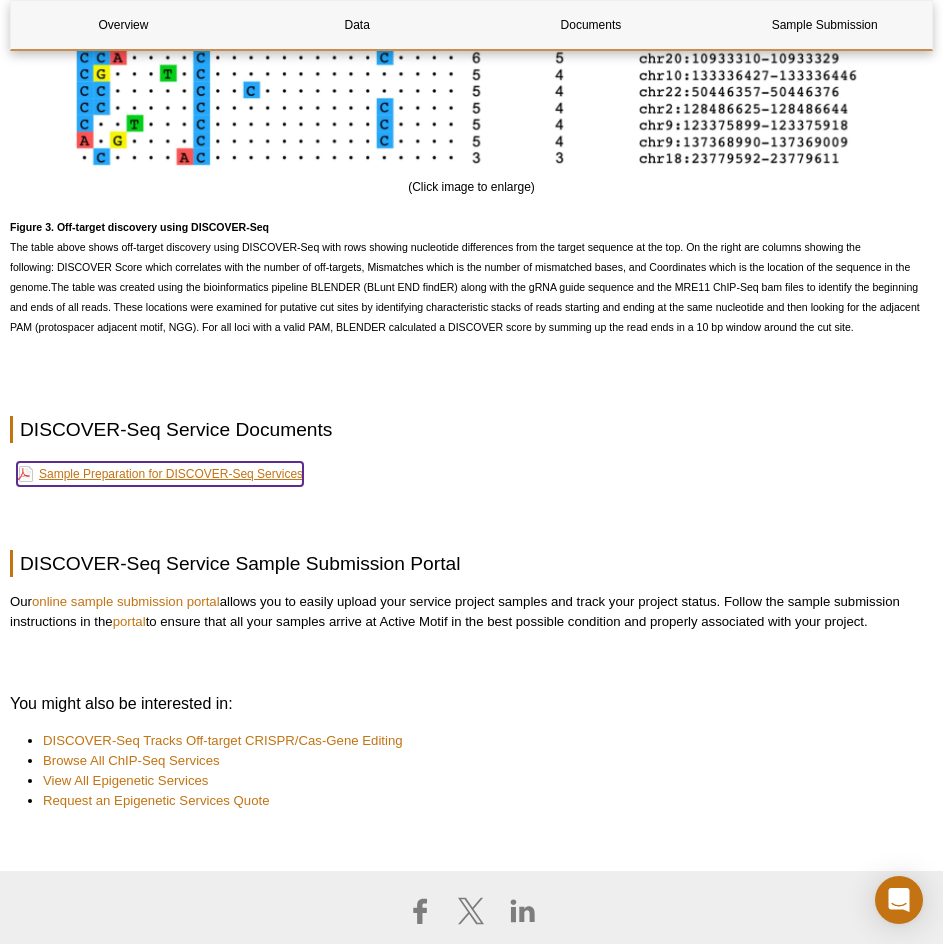 click on "Sample Preparation for DISCOVER-Seq Services" at bounding box center (160, 474) 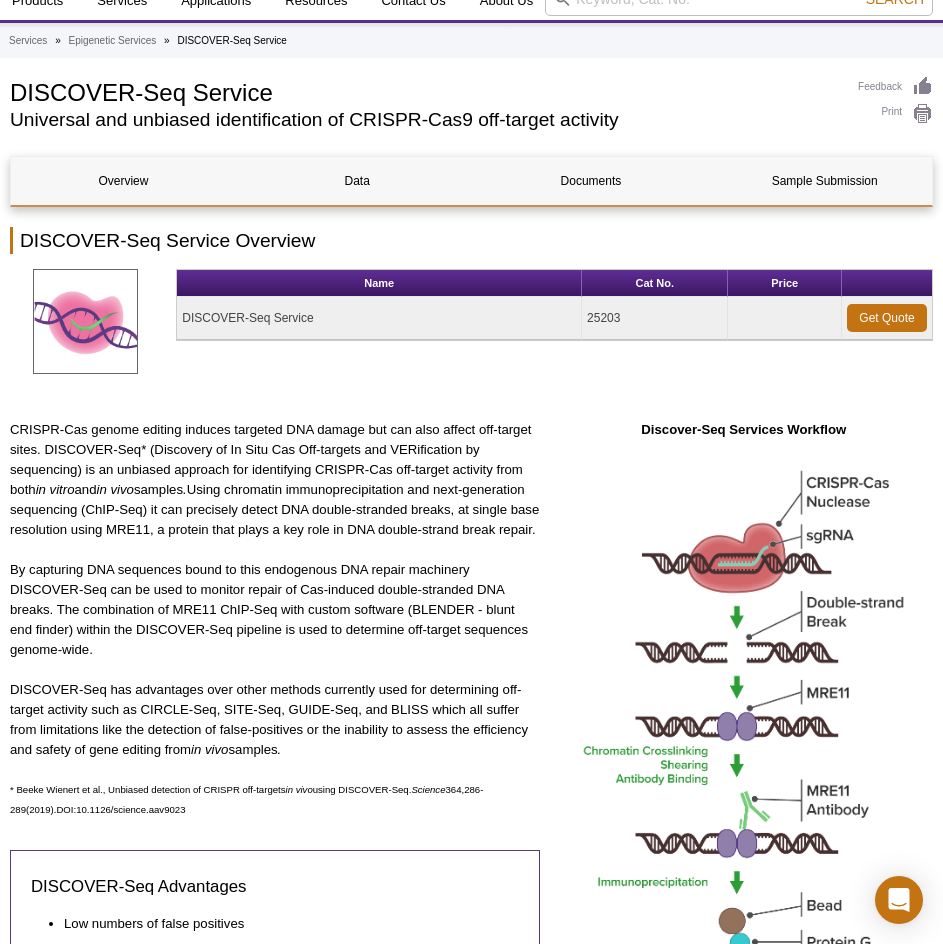 scroll, scrollTop: 0, scrollLeft: 0, axis: both 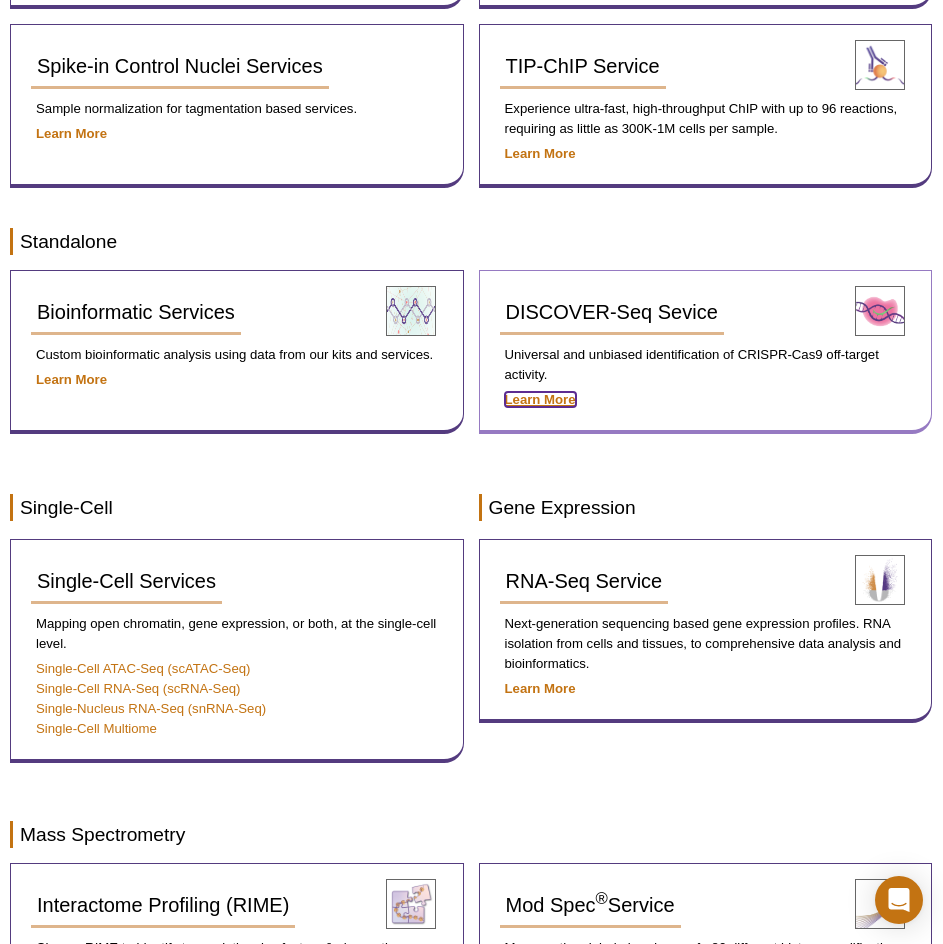 click on "Learn More" at bounding box center (540, 399) 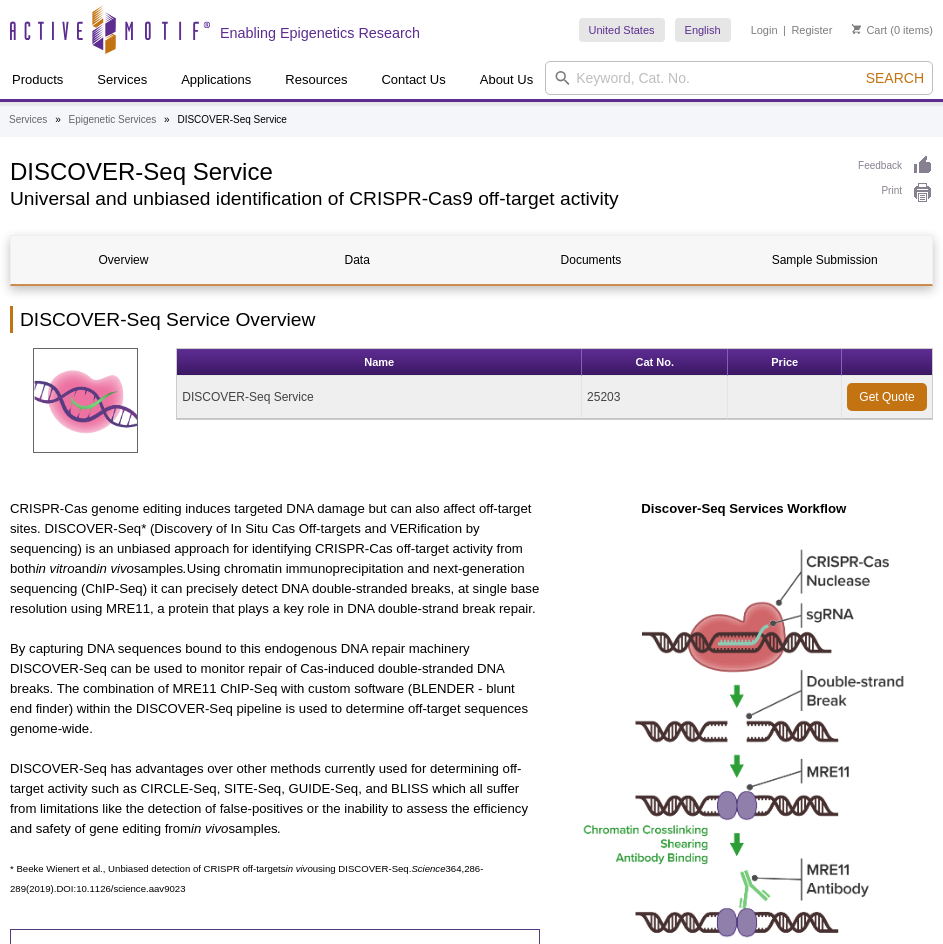scroll, scrollTop: 0, scrollLeft: 0, axis: both 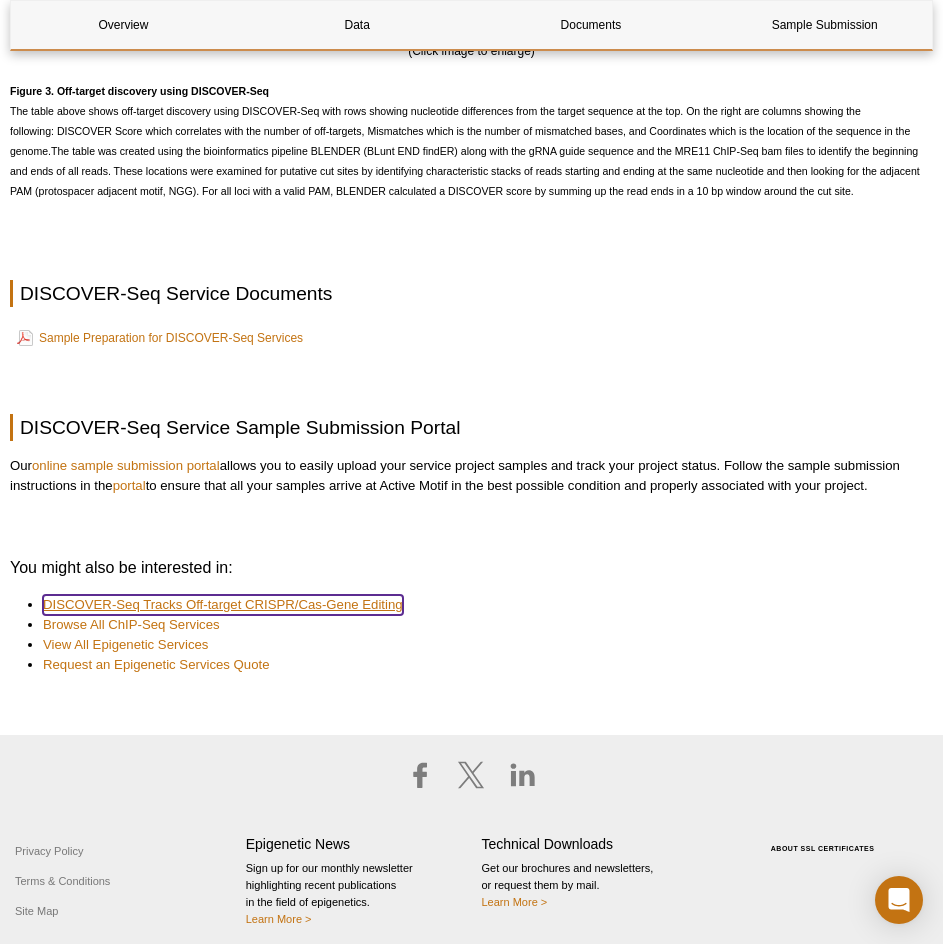 click on "DISCOVER-Seq Tracks Off-target CRISPR/Cas-Gene Editing" at bounding box center (223, 605) 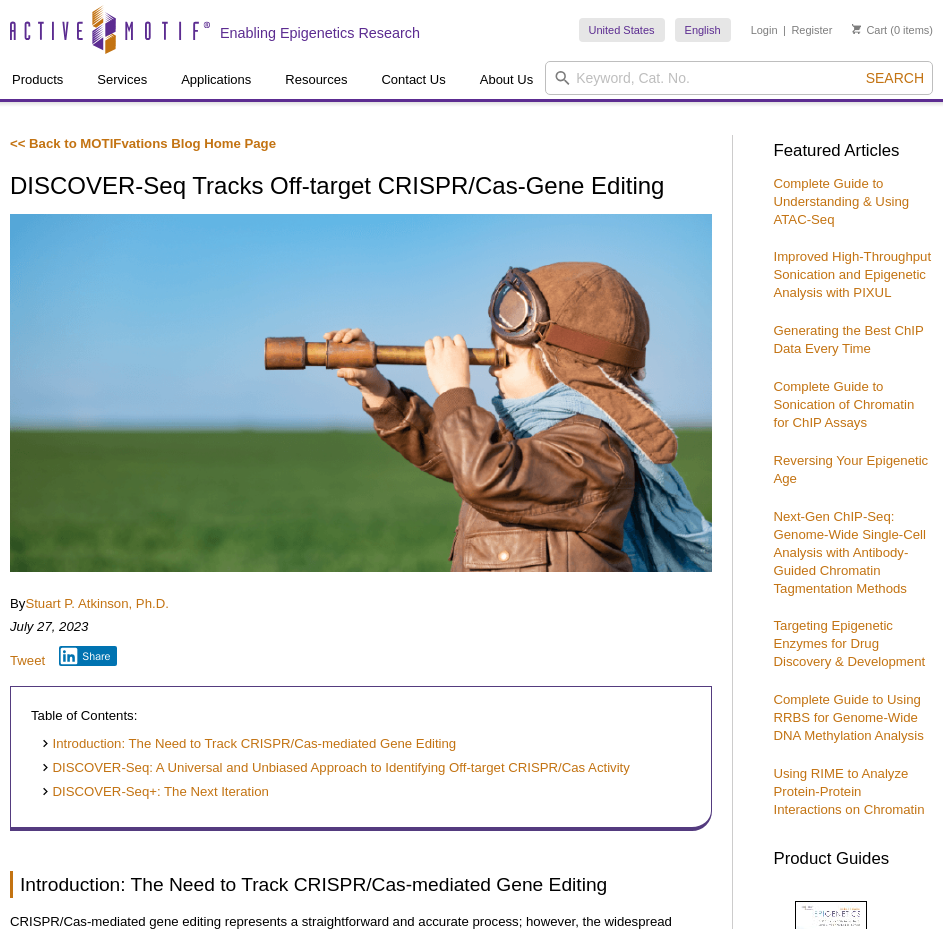 scroll, scrollTop: 0, scrollLeft: 0, axis: both 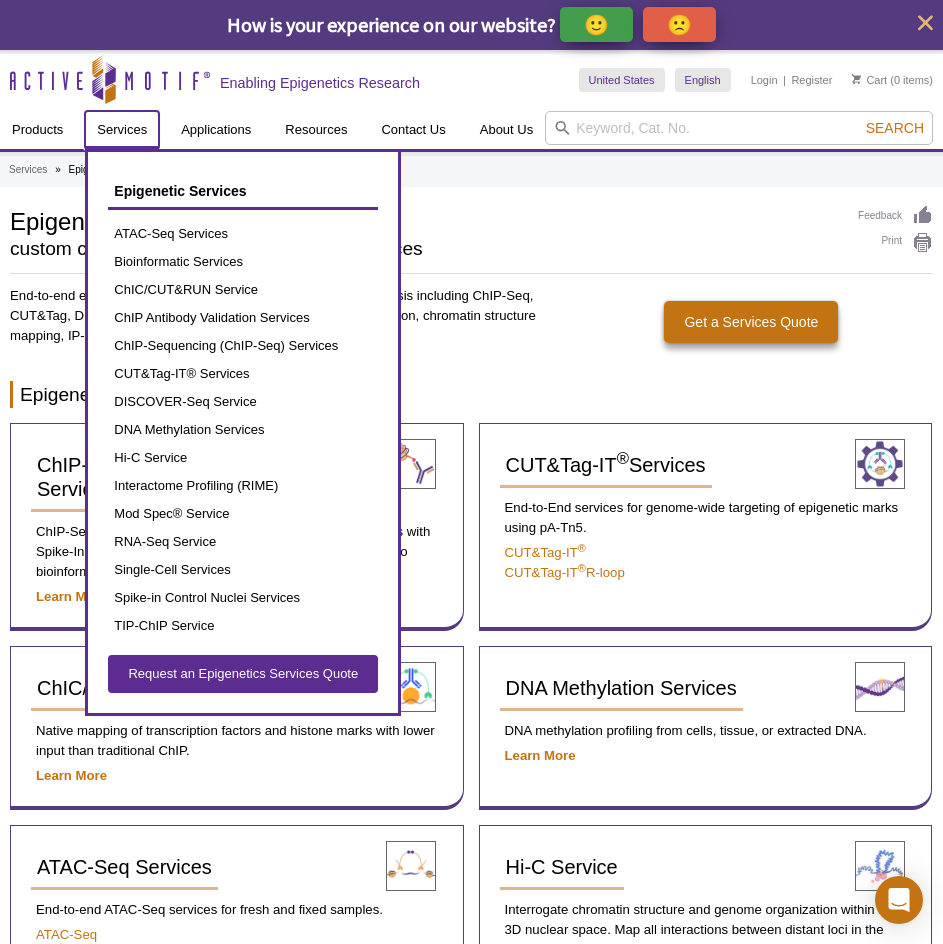 click on "Services" at bounding box center [122, 130] 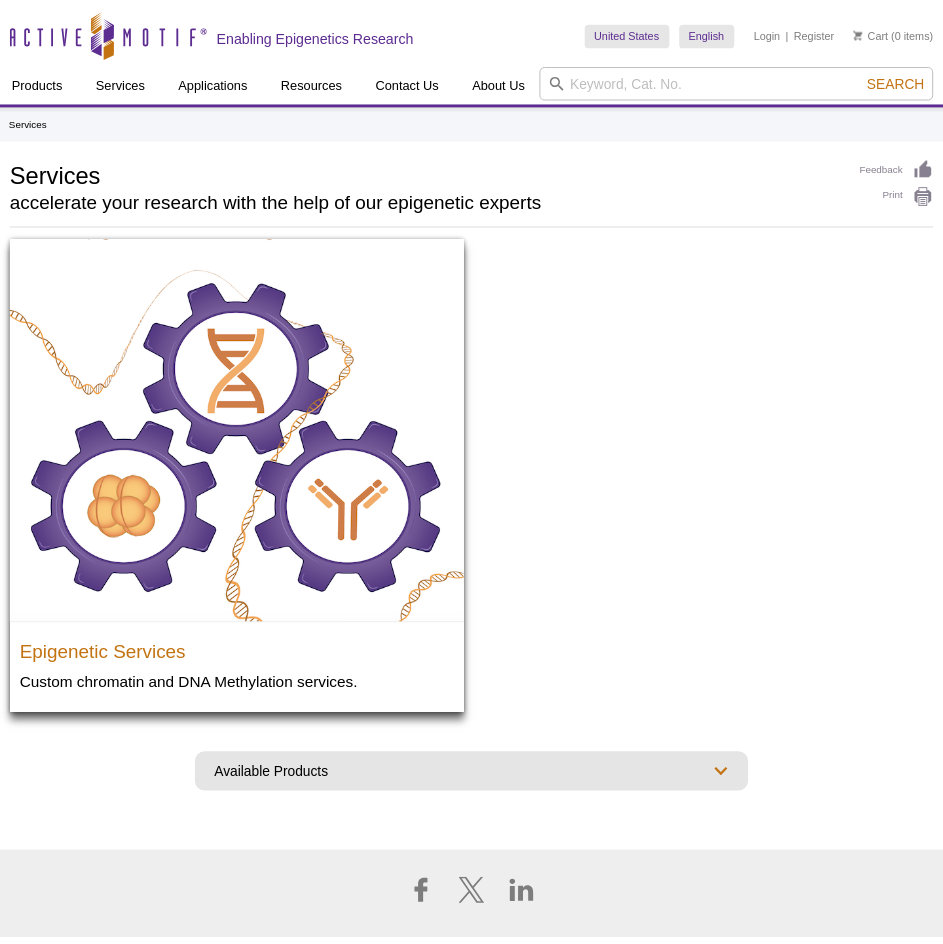 scroll, scrollTop: 0, scrollLeft: 0, axis: both 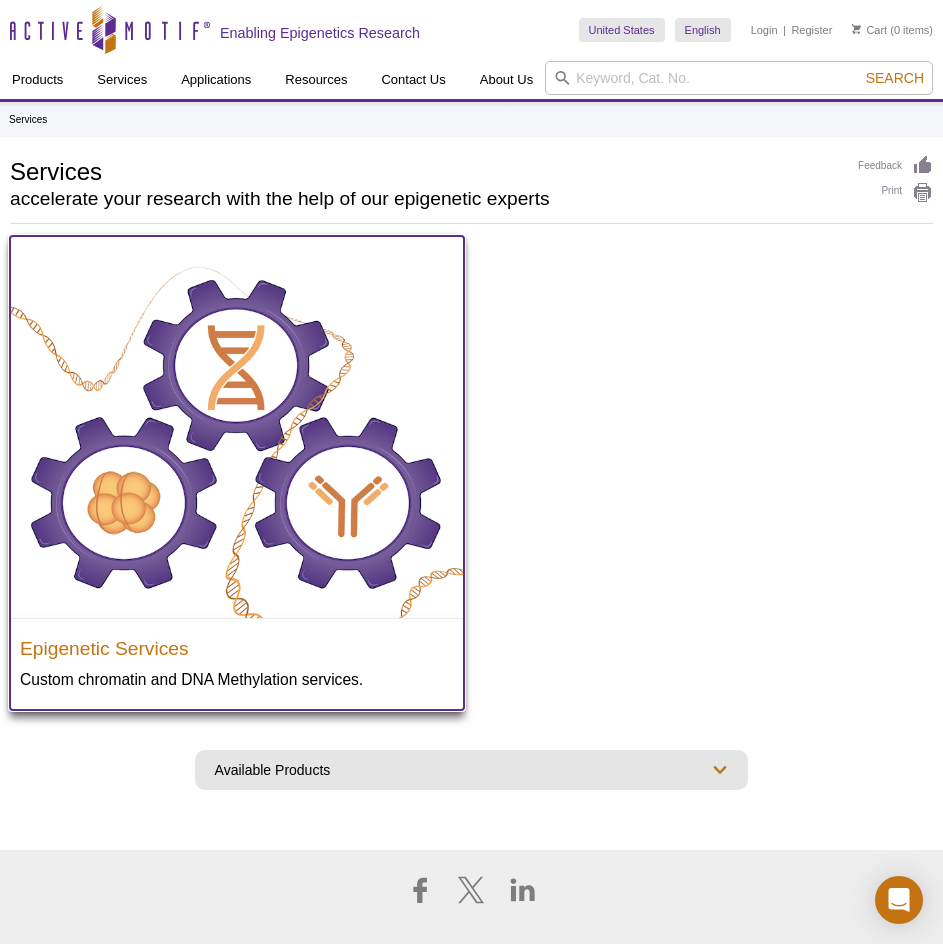 click at bounding box center (237, 427) 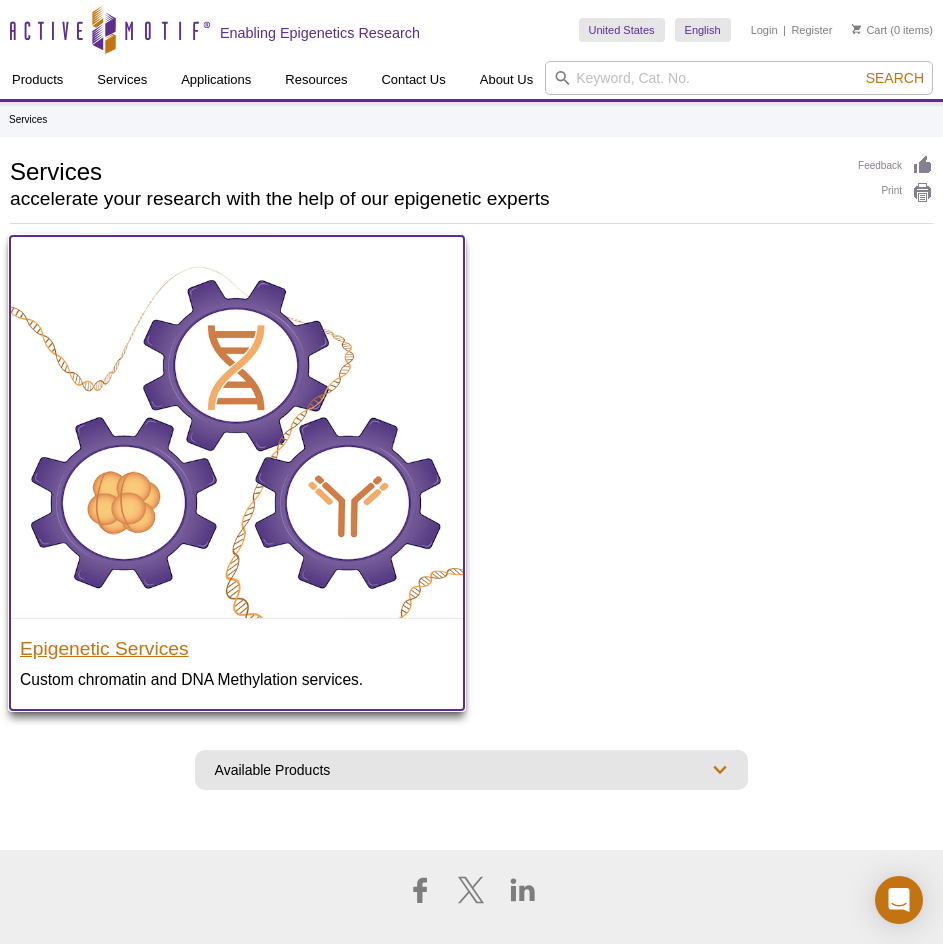 click on "Epigenetic Services" at bounding box center (237, 644) 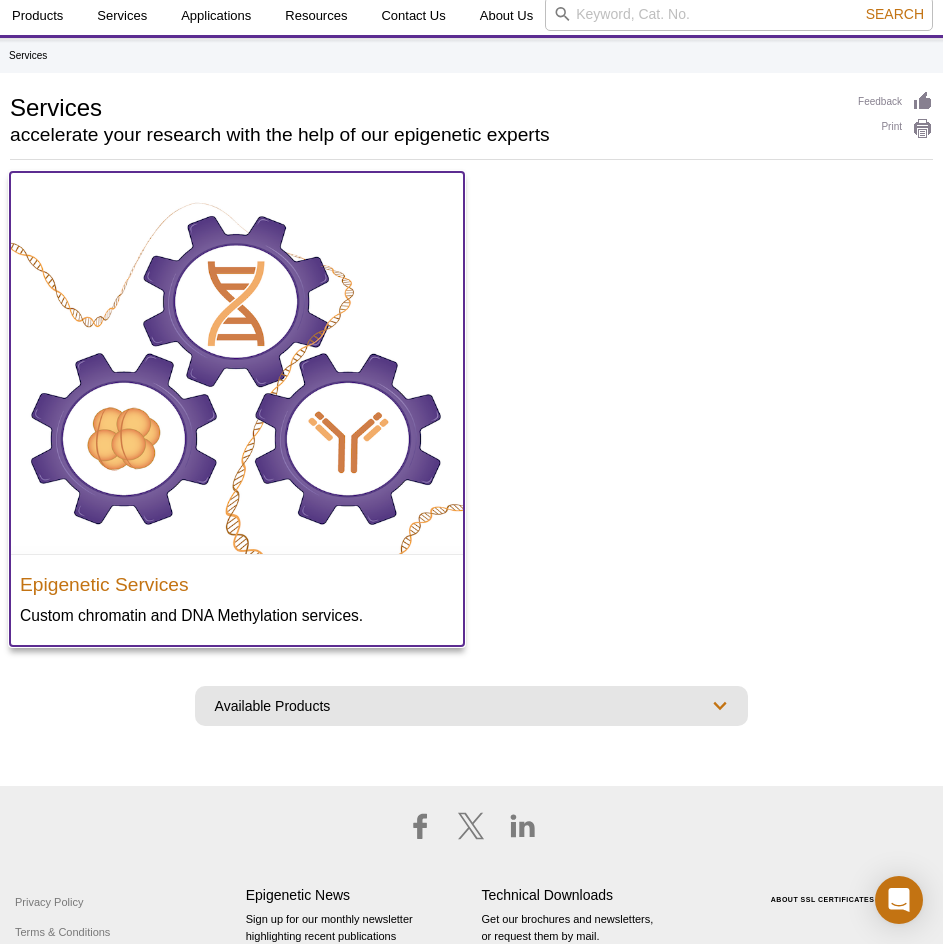 scroll, scrollTop: 115, scrollLeft: 0, axis: vertical 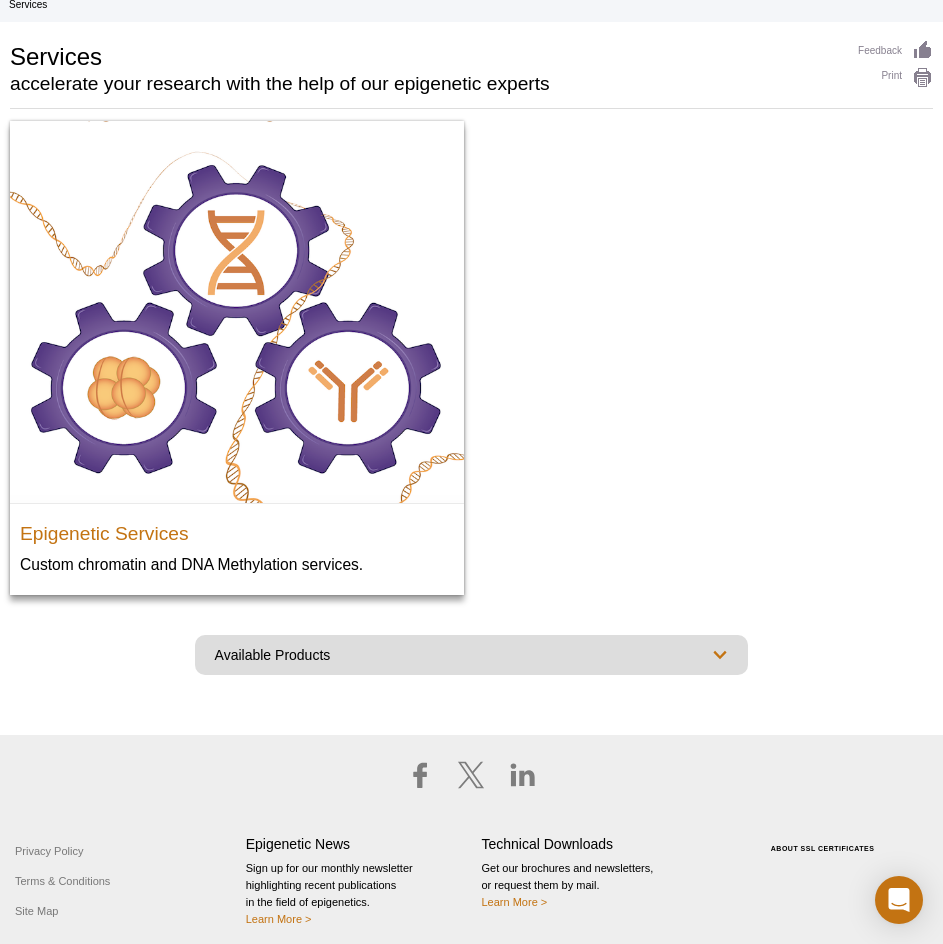 click on "Available Products Epigenetic Services" at bounding box center [472, 655] 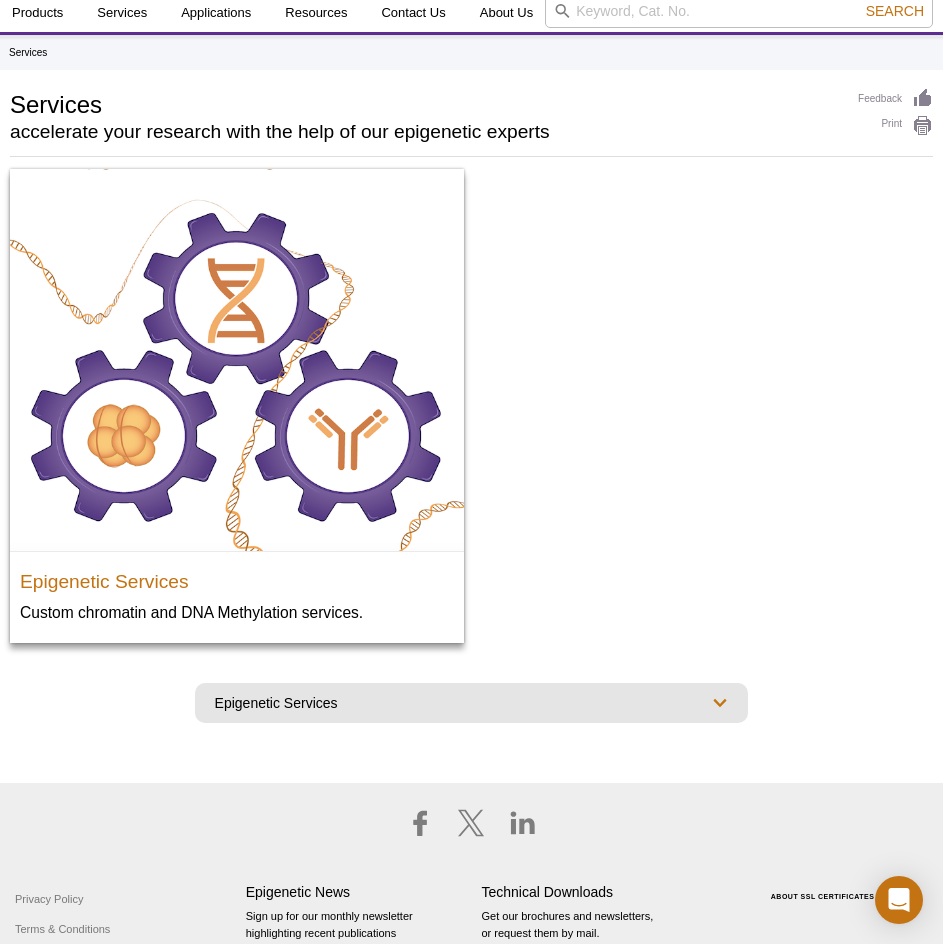 scroll, scrollTop: 0, scrollLeft: 0, axis: both 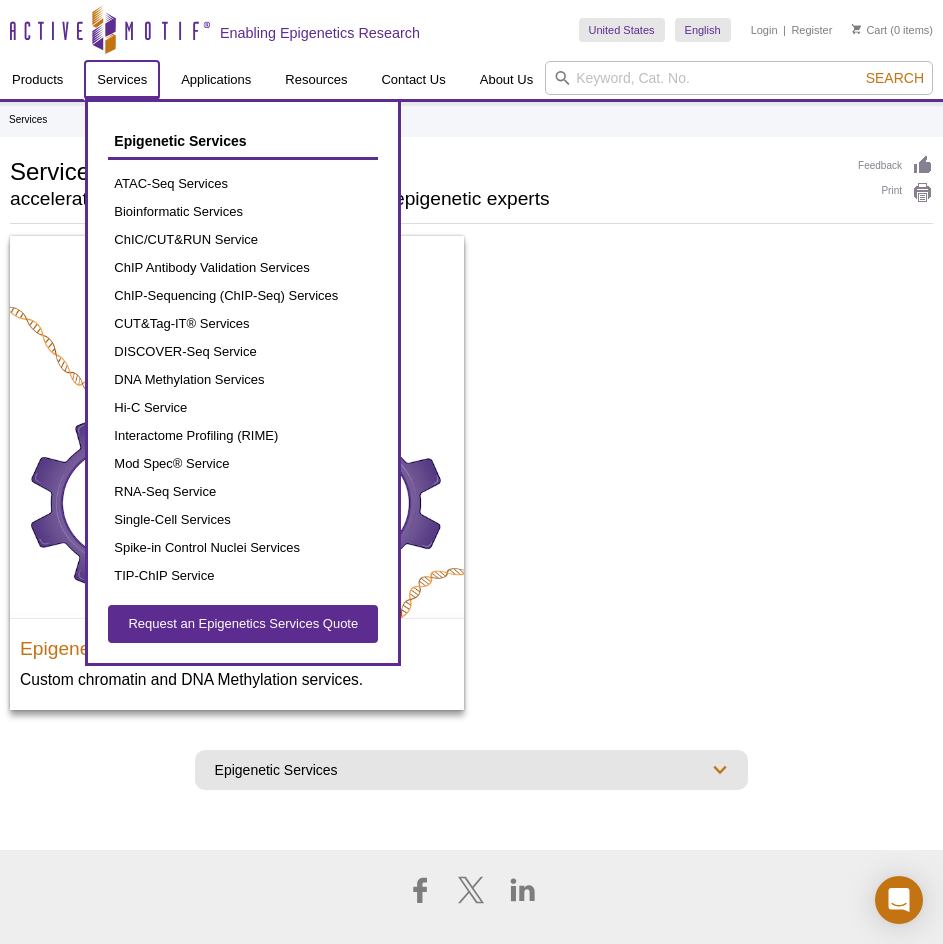 click on "Services" at bounding box center (122, 80) 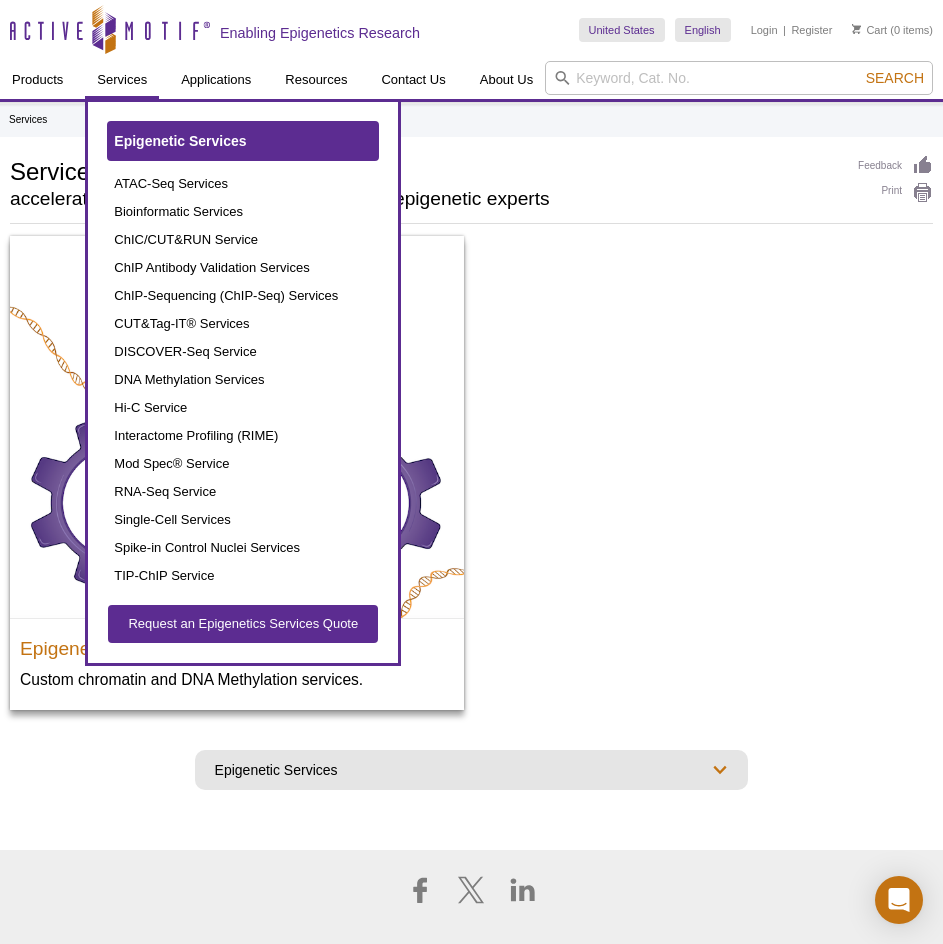click on "Epigenetic Services" at bounding box center [180, 141] 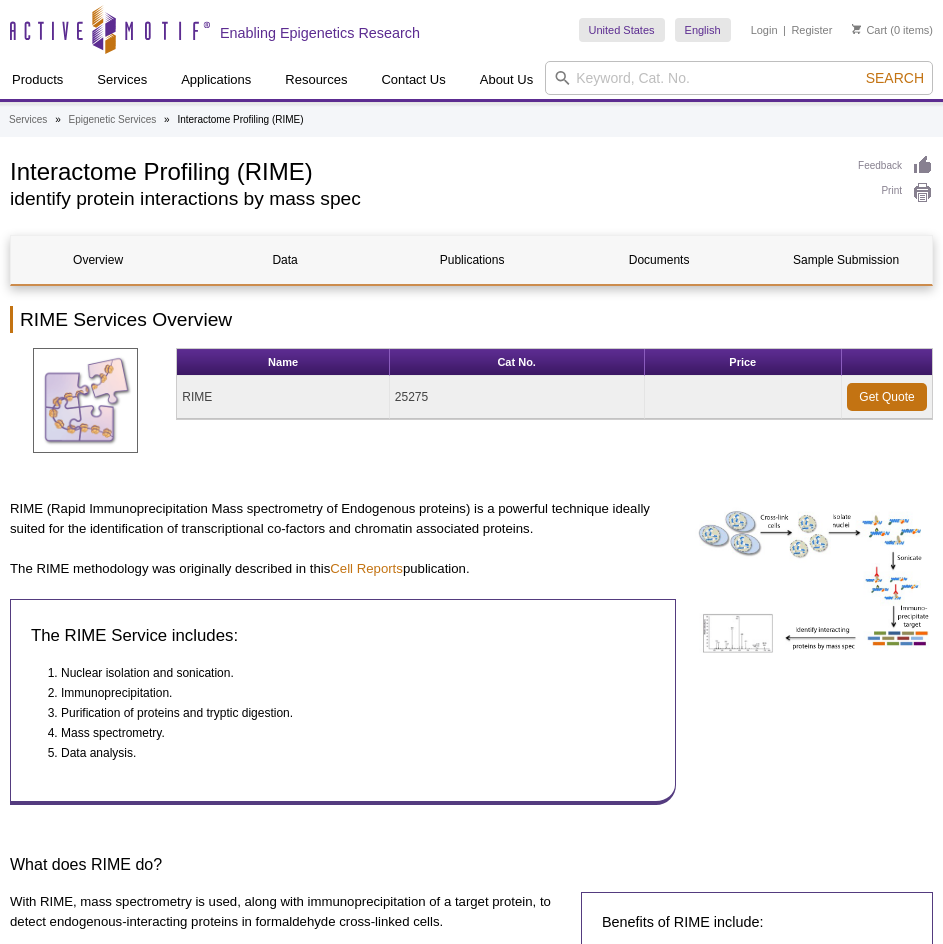 scroll, scrollTop: 0, scrollLeft: 0, axis: both 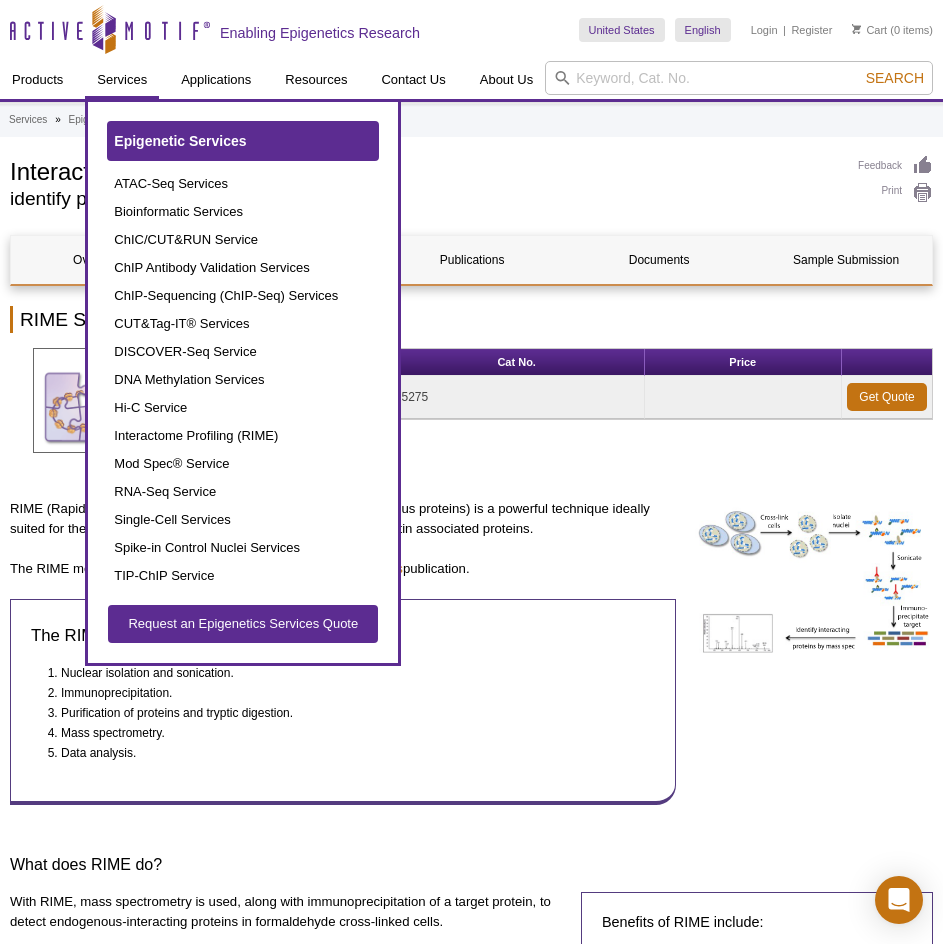 click on "Epigenetic Services" at bounding box center (243, 141) 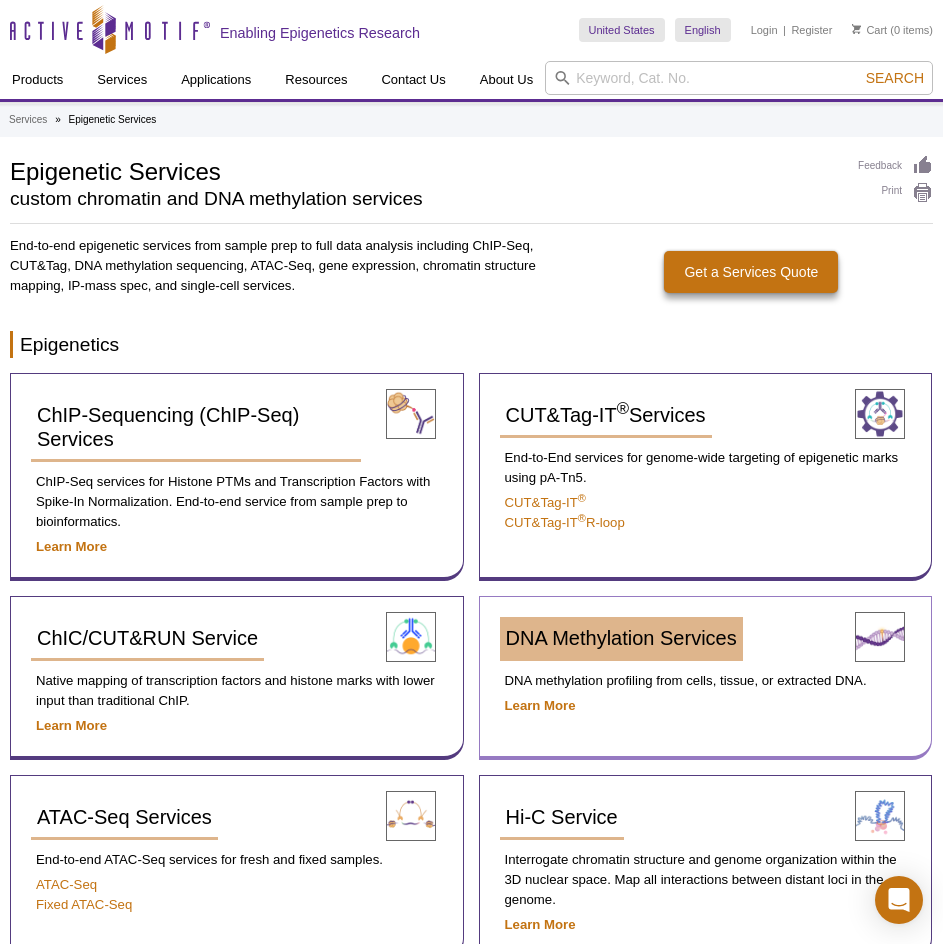 scroll, scrollTop: 0, scrollLeft: 0, axis: both 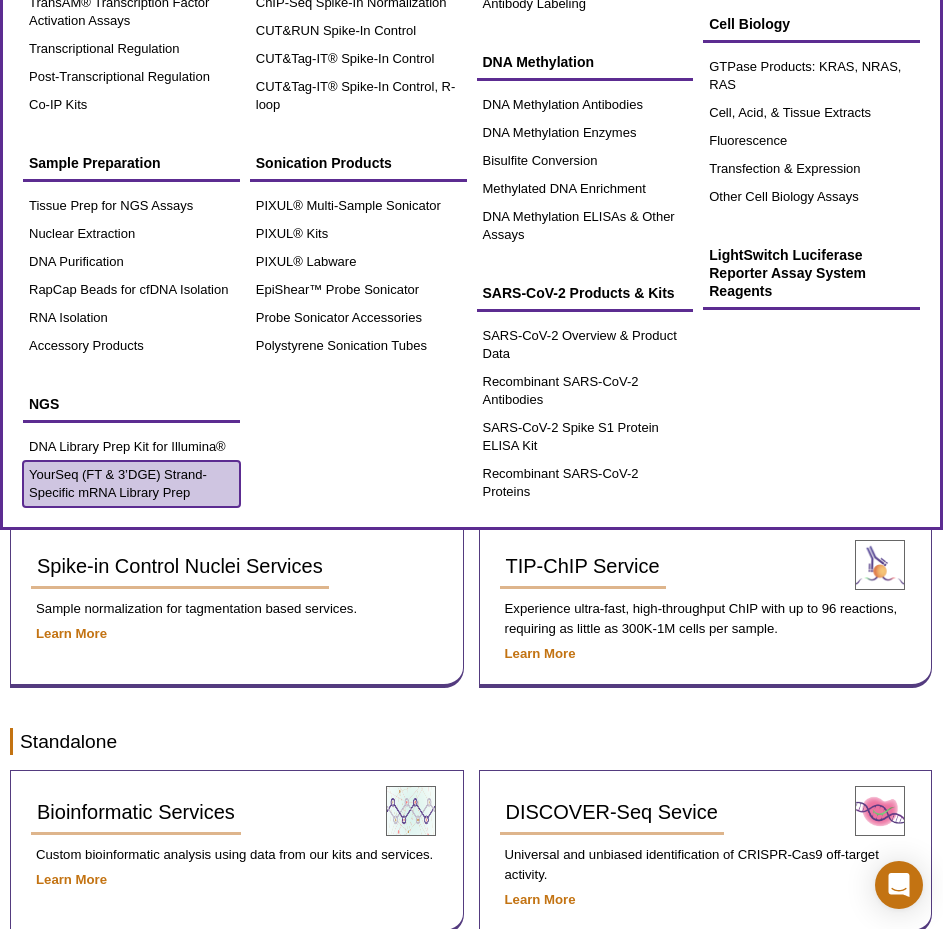 click on "YourSeq (FT & 3’DGE) Strand-Specific mRNA Library Prep" at bounding box center [131, 484] 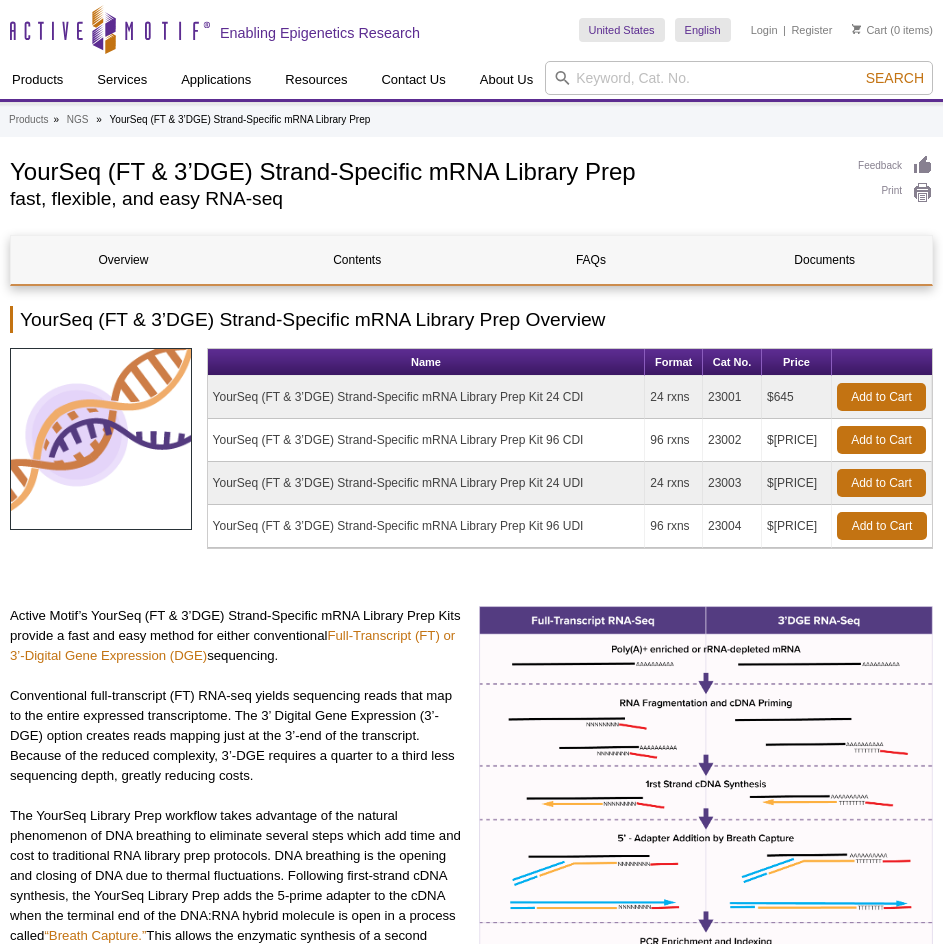 scroll, scrollTop: 0, scrollLeft: 0, axis: both 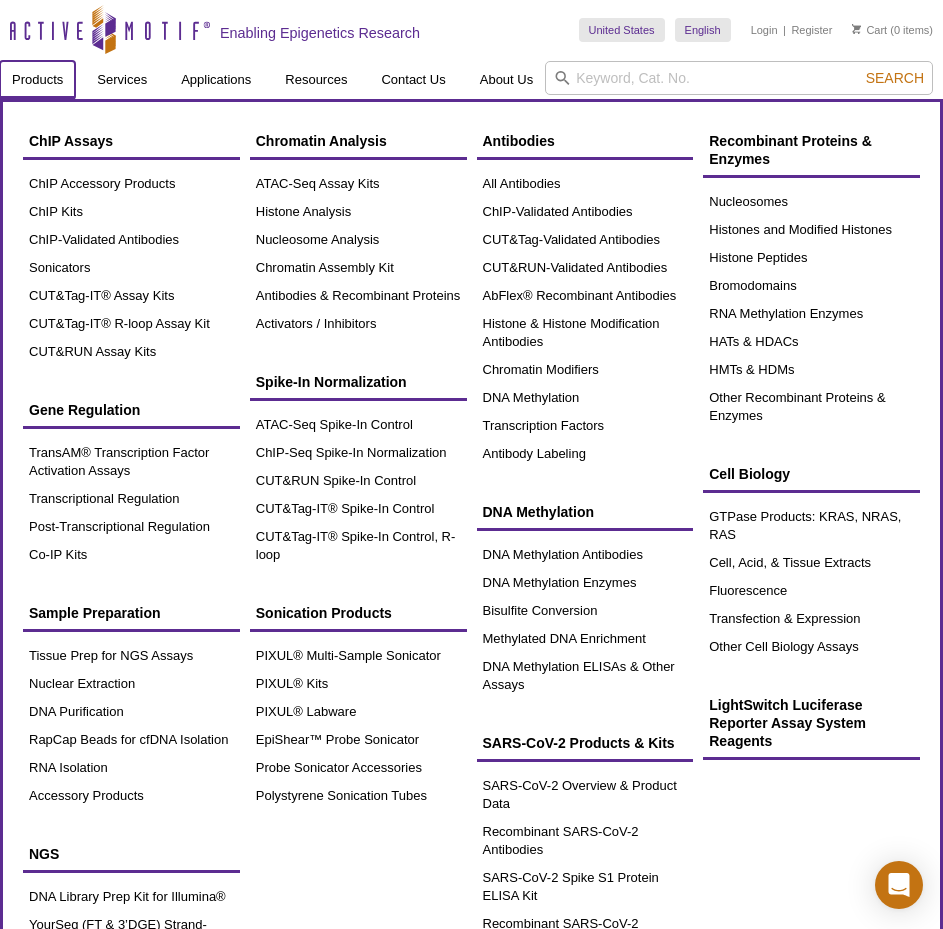 click on "Products" at bounding box center [37, 80] 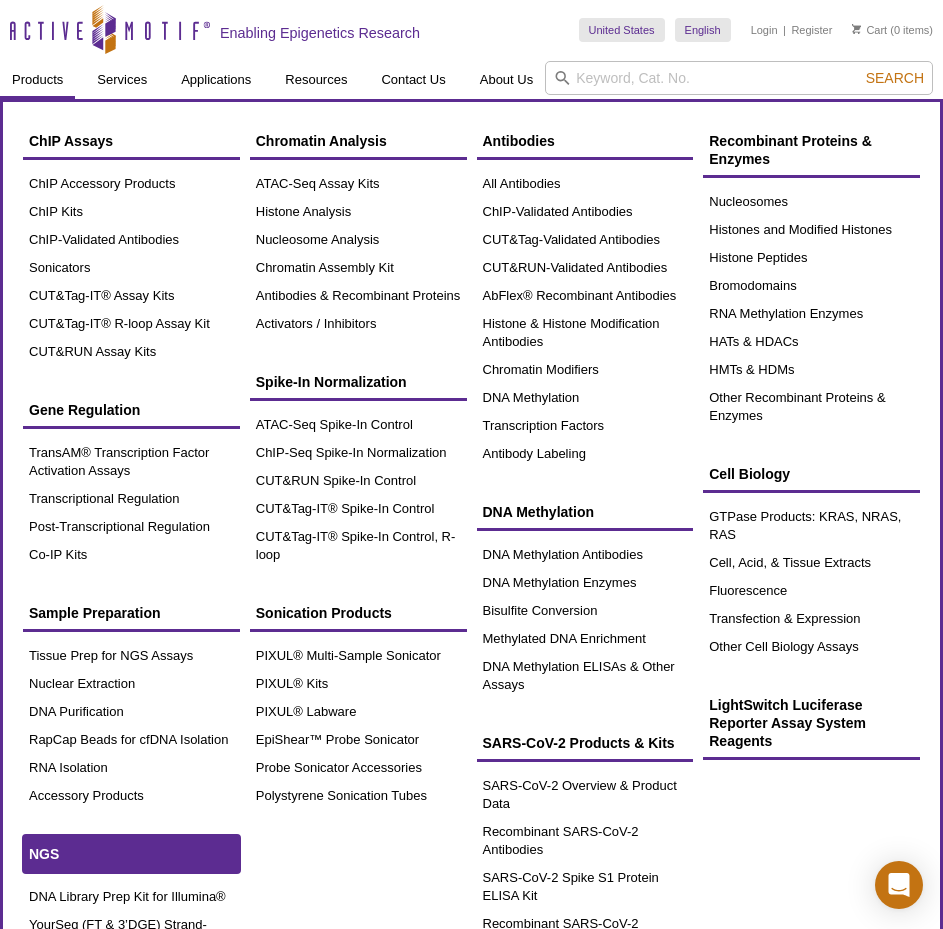click on "NGS" at bounding box center [131, 854] 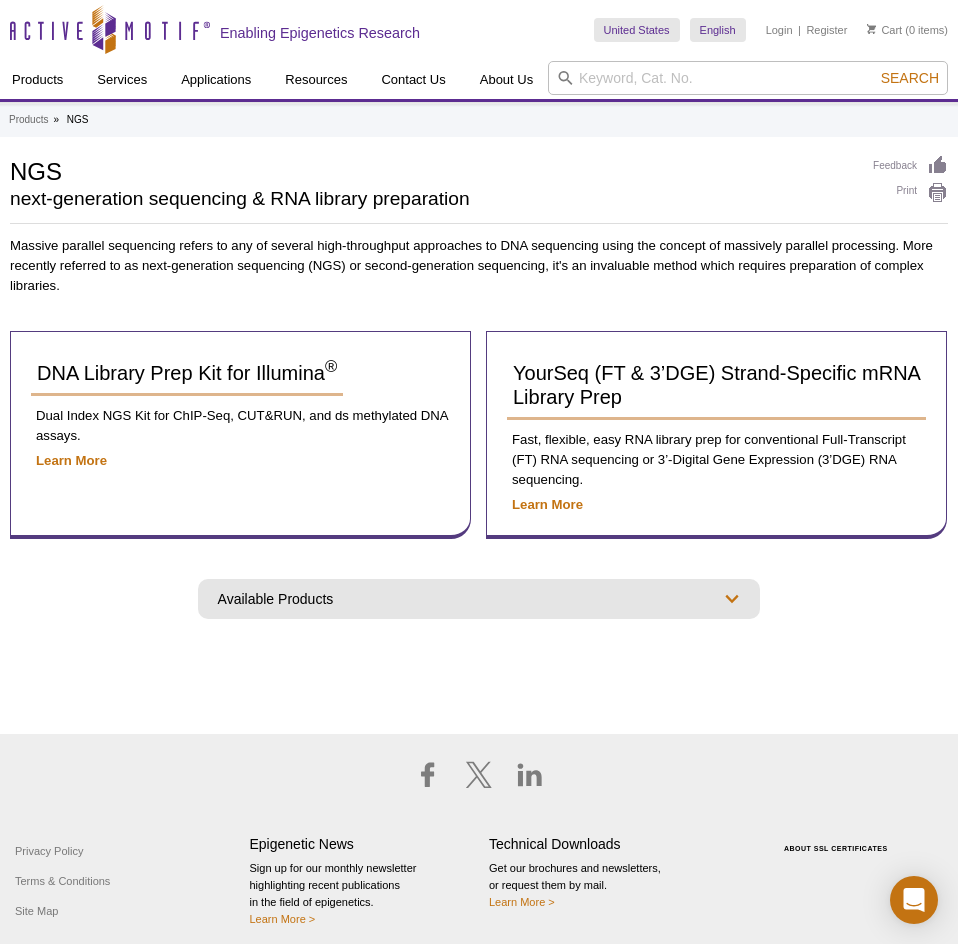 scroll, scrollTop: 0, scrollLeft: 0, axis: both 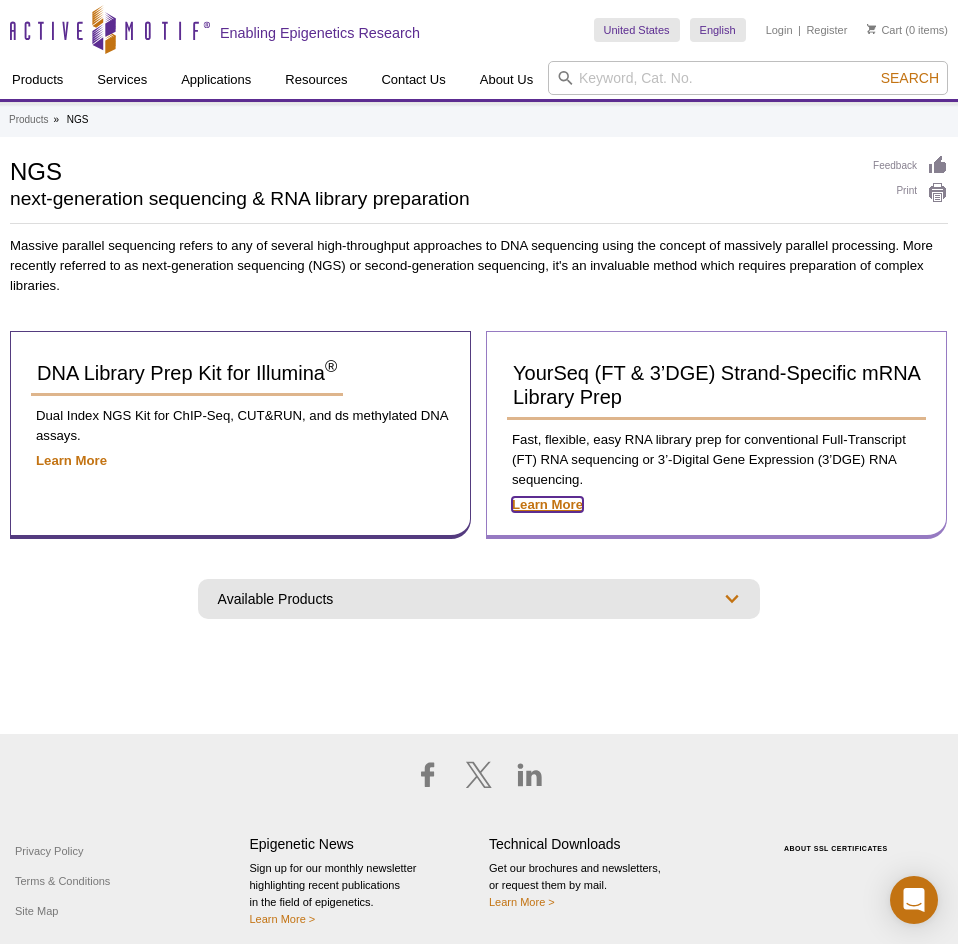 click on "Learn More" at bounding box center [547, 504] 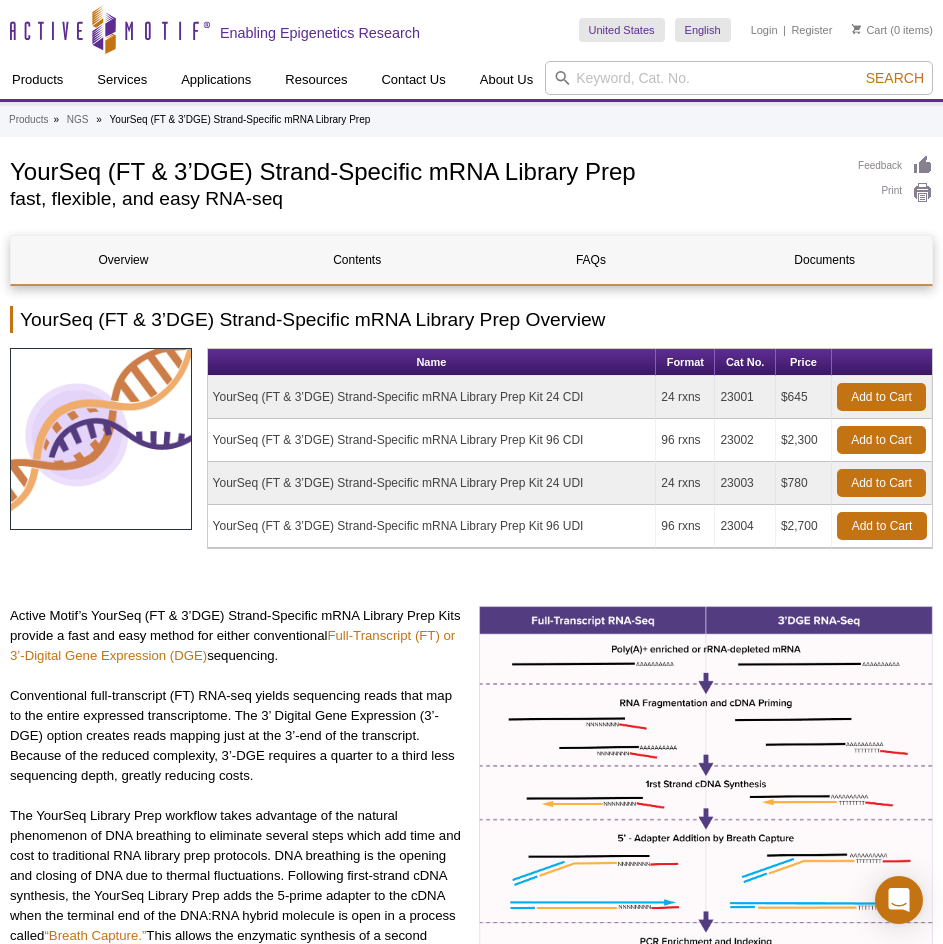 scroll, scrollTop: 0, scrollLeft: 0, axis: both 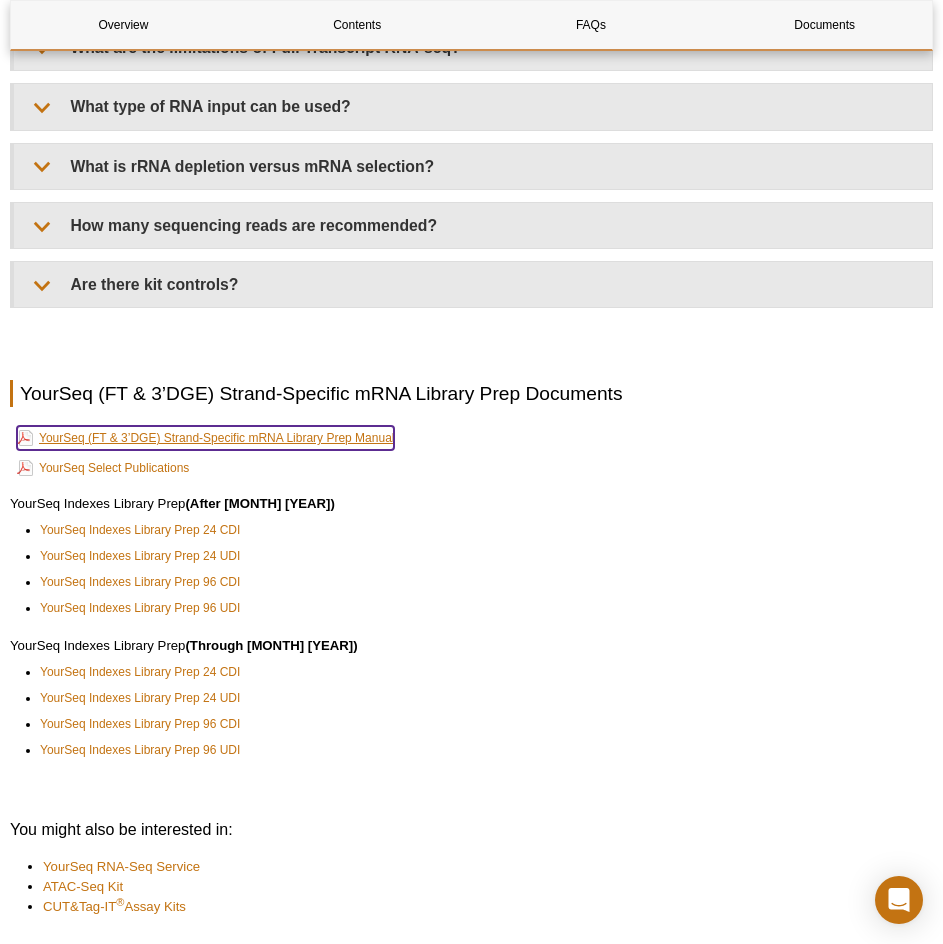 click on "YourSeq (FT & 3’DGE) Strand-Specific mRNA Library Prep Manual" at bounding box center (205, 438) 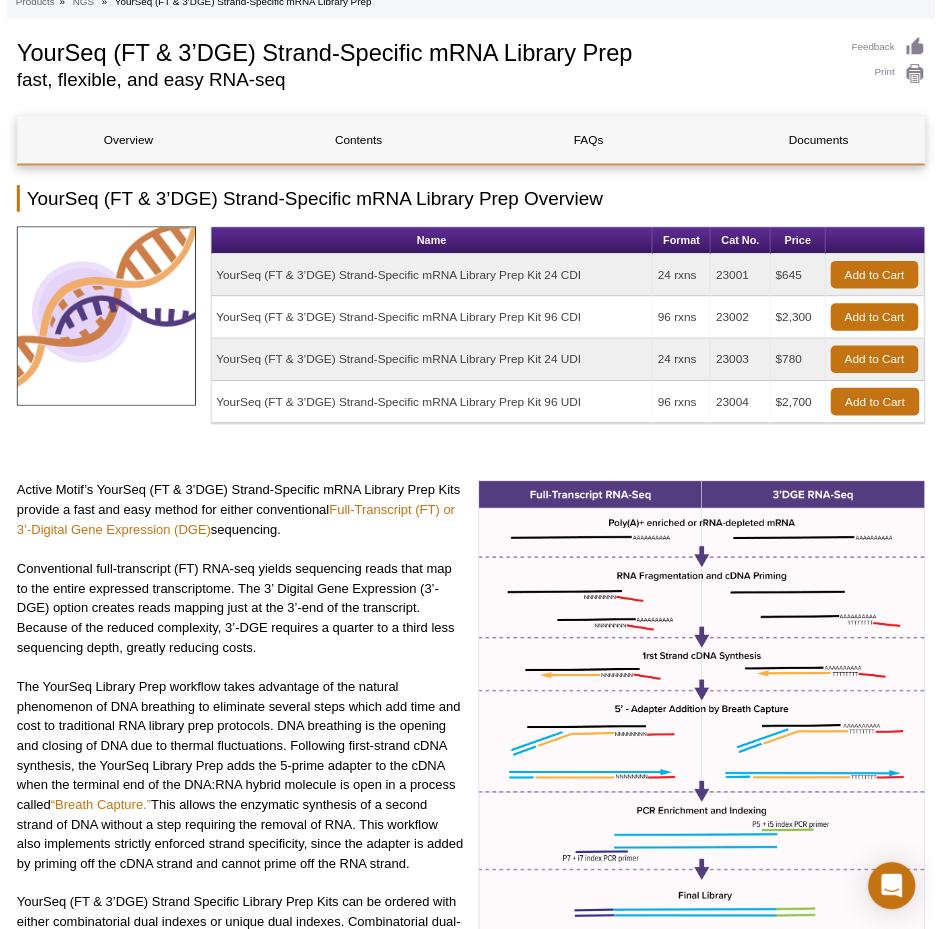 scroll, scrollTop: 0, scrollLeft: 0, axis: both 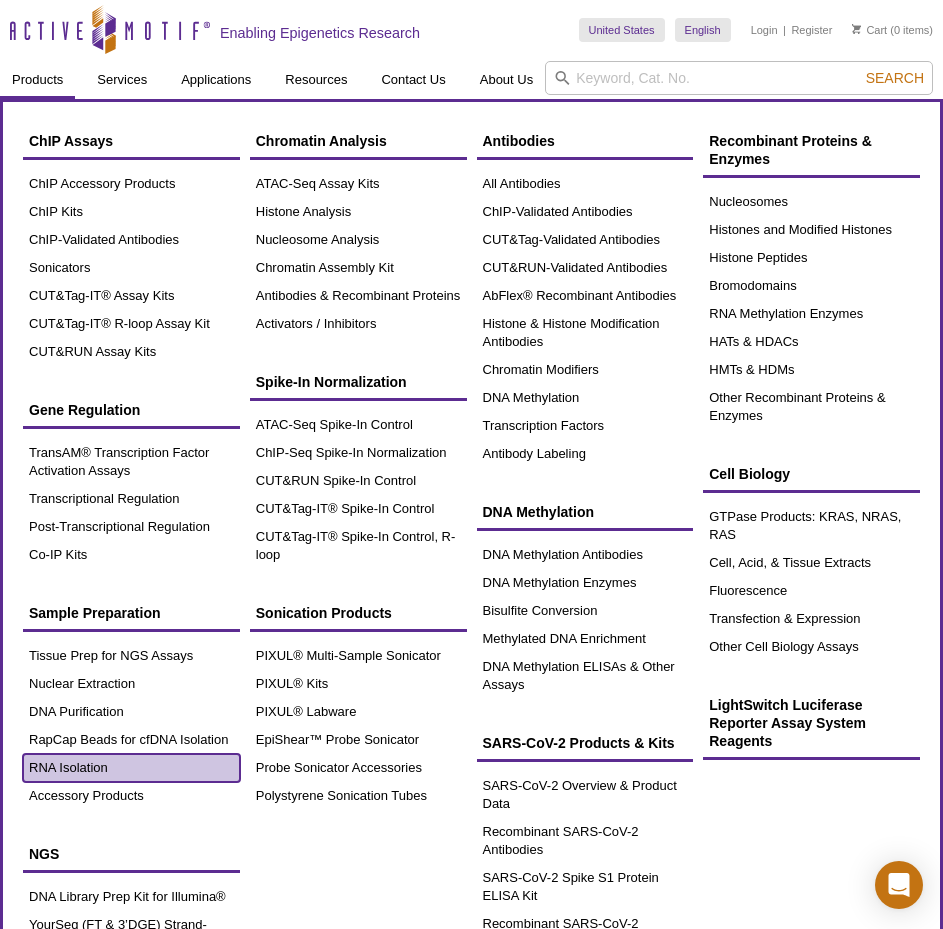 click on "RNA Isolation" at bounding box center (131, 768) 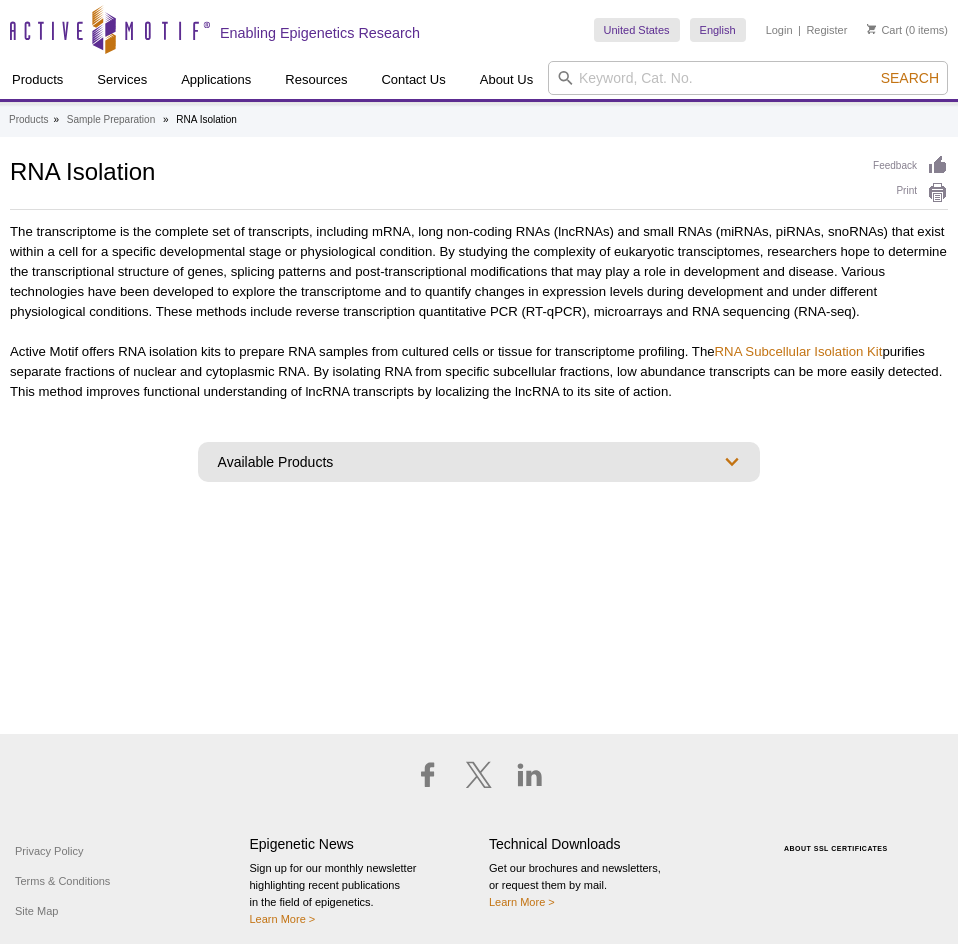 scroll, scrollTop: 0, scrollLeft: 0, axis: both 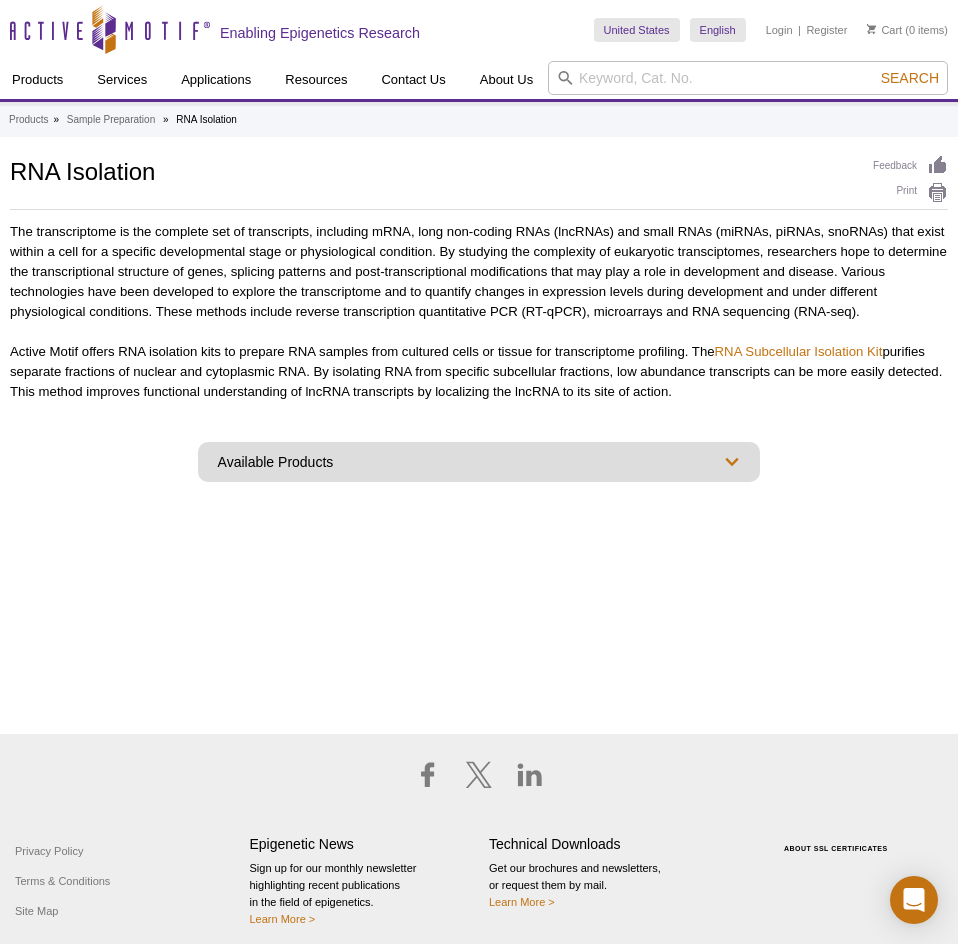 click on "Available Products RNA Subcellular Isolation Kit DNase I Treatment Kit" at bounding box center [479, 462] 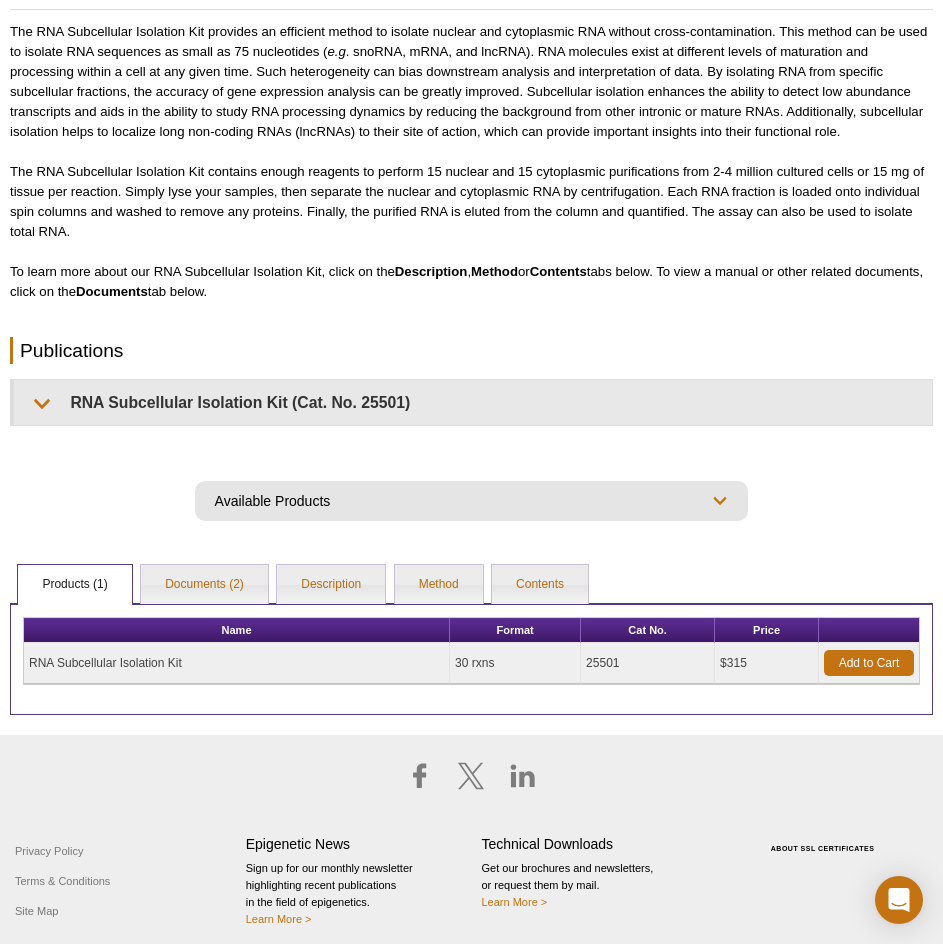scroll, scrollTop: 0, scrollLeft: 0, axis: both 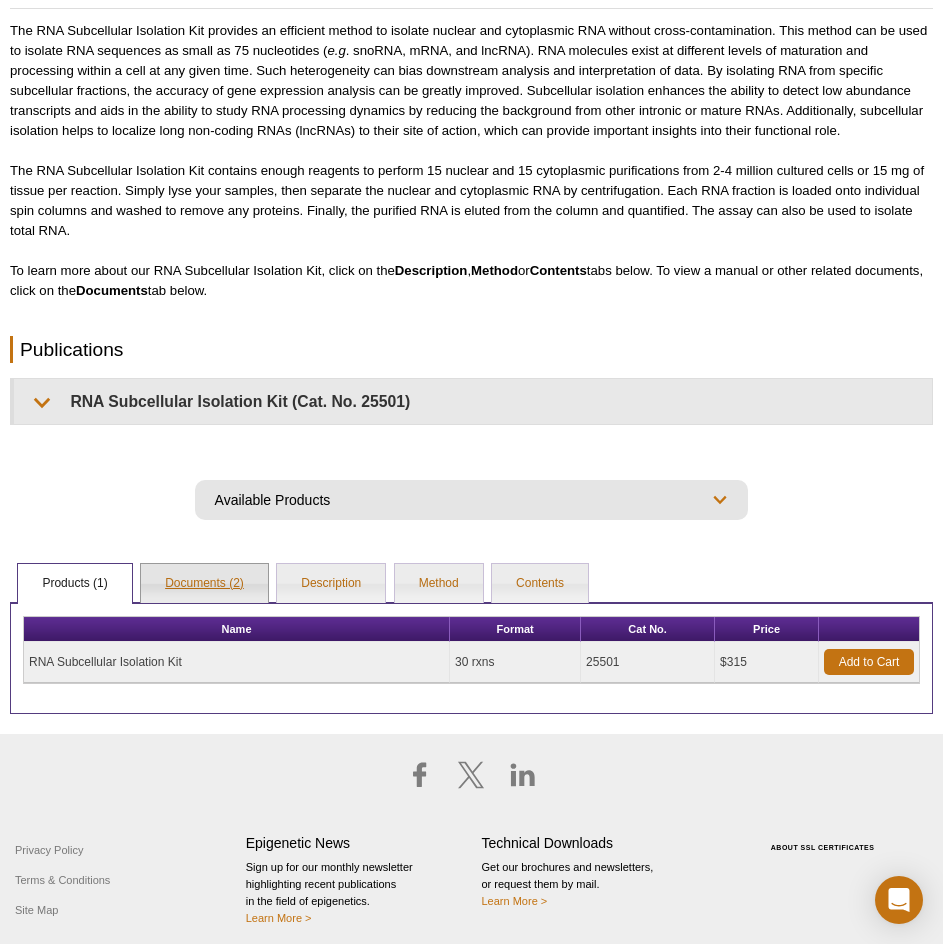 click on "Documents (2)" at bounding box center (204, 584) 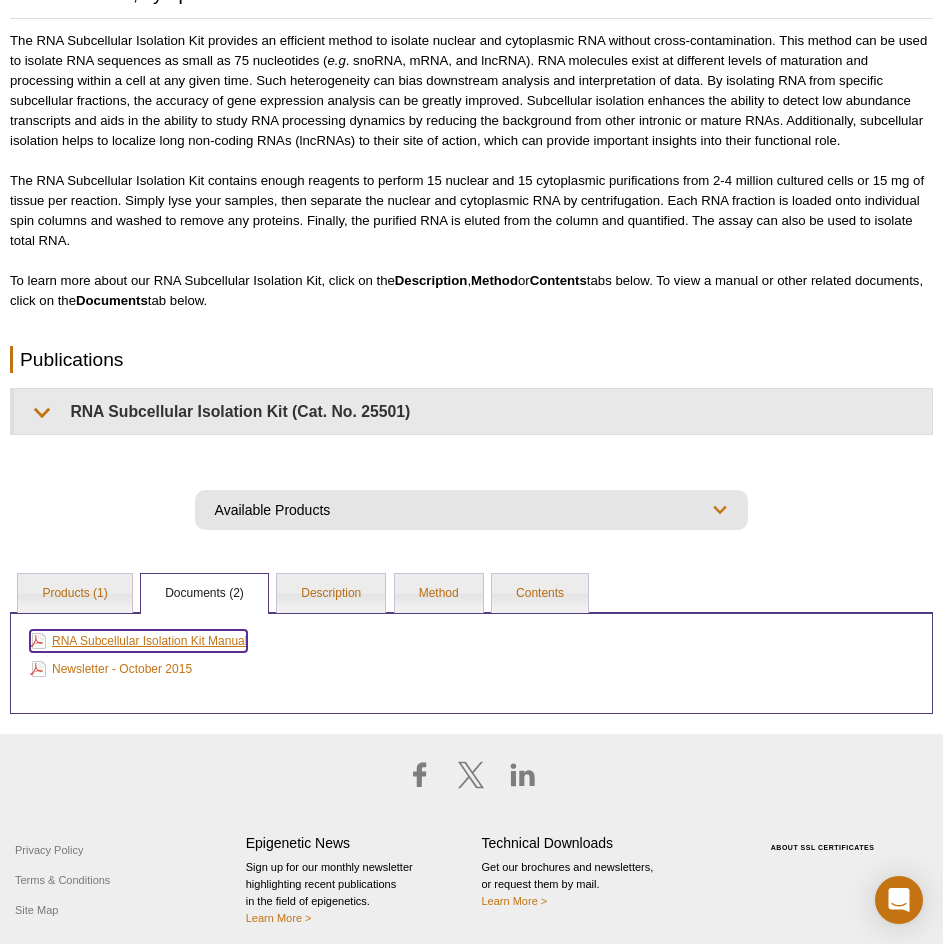 click on "RNA Subcellular Isolation Kit Manual" at bounding box center [138, 641] 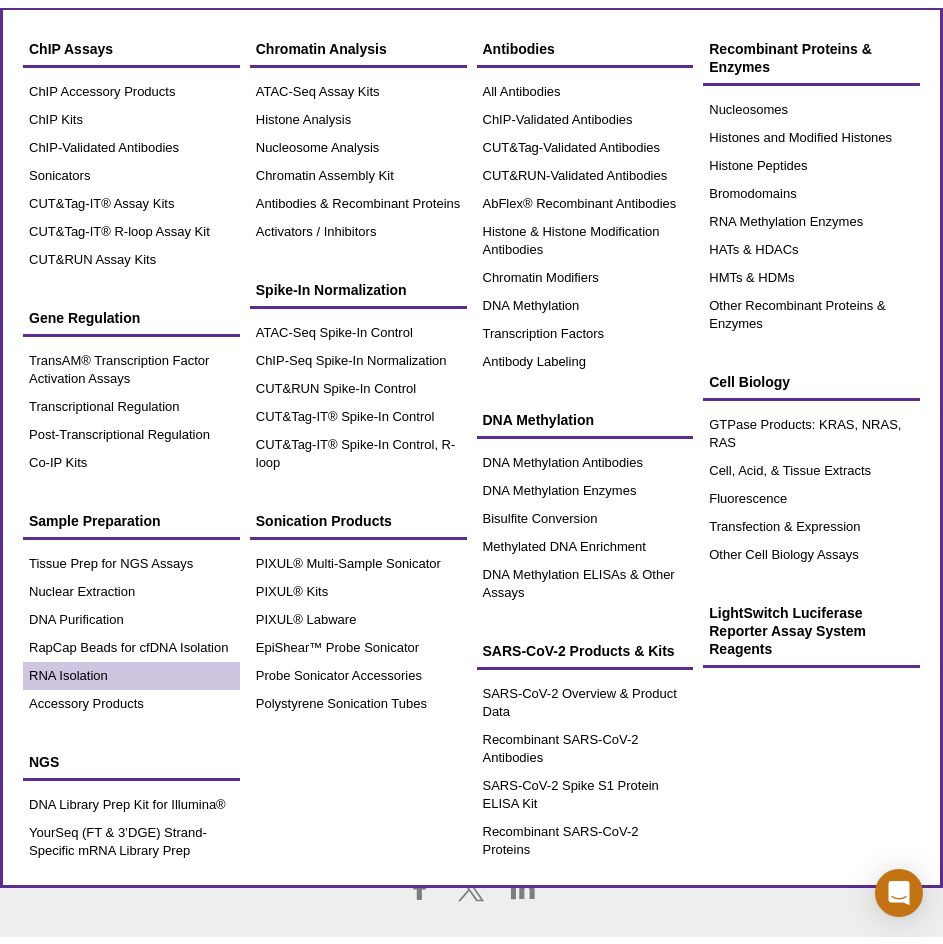 scroll, scrollTop: 0, scrollLeft: 0, axis: both 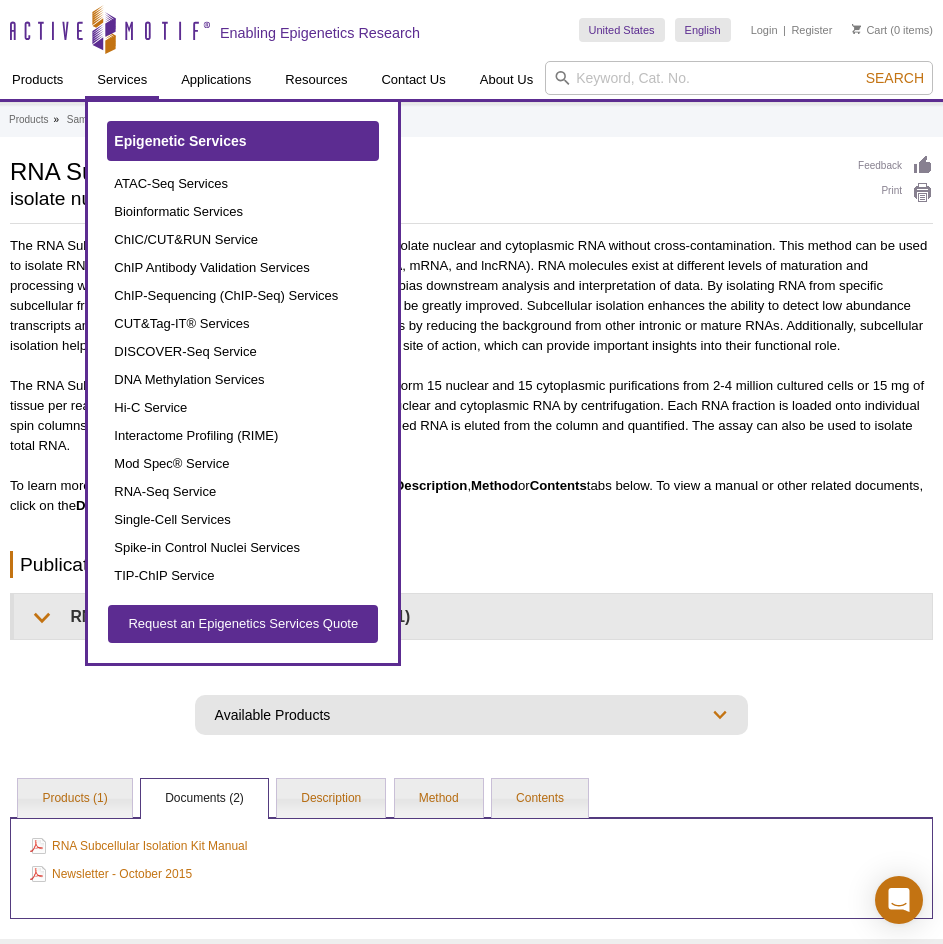 click on "Epigenetic Services" at bounding box center (243, 141) 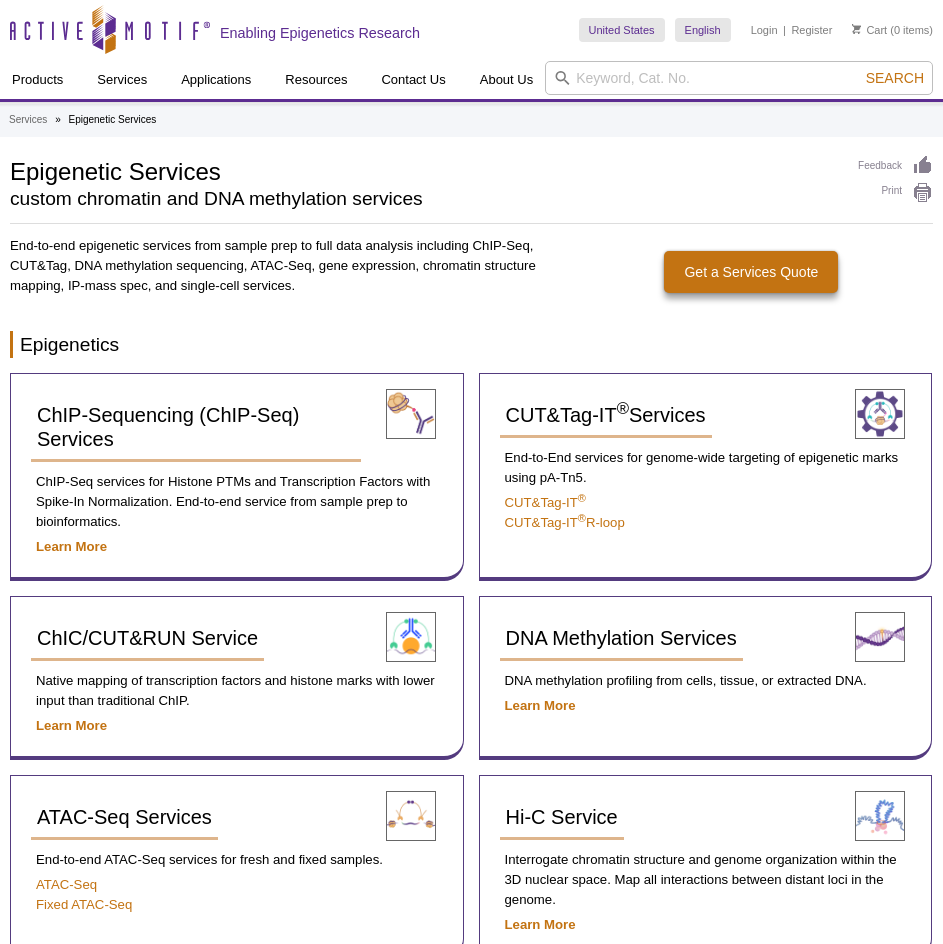 scroll, scrollTop: 0, scrollLeft: 0, axis: both 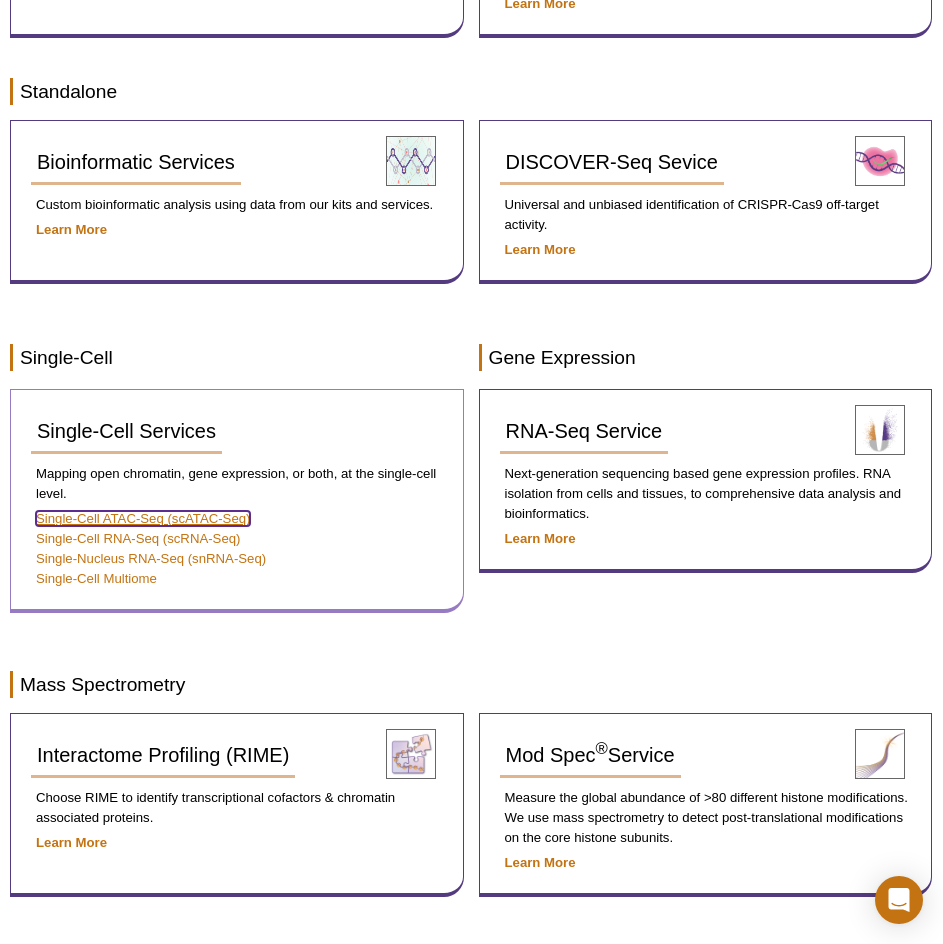 click on "Single-Cell ATAC-Seq (scATAC-Seq)" at bounding box center [143, 518] 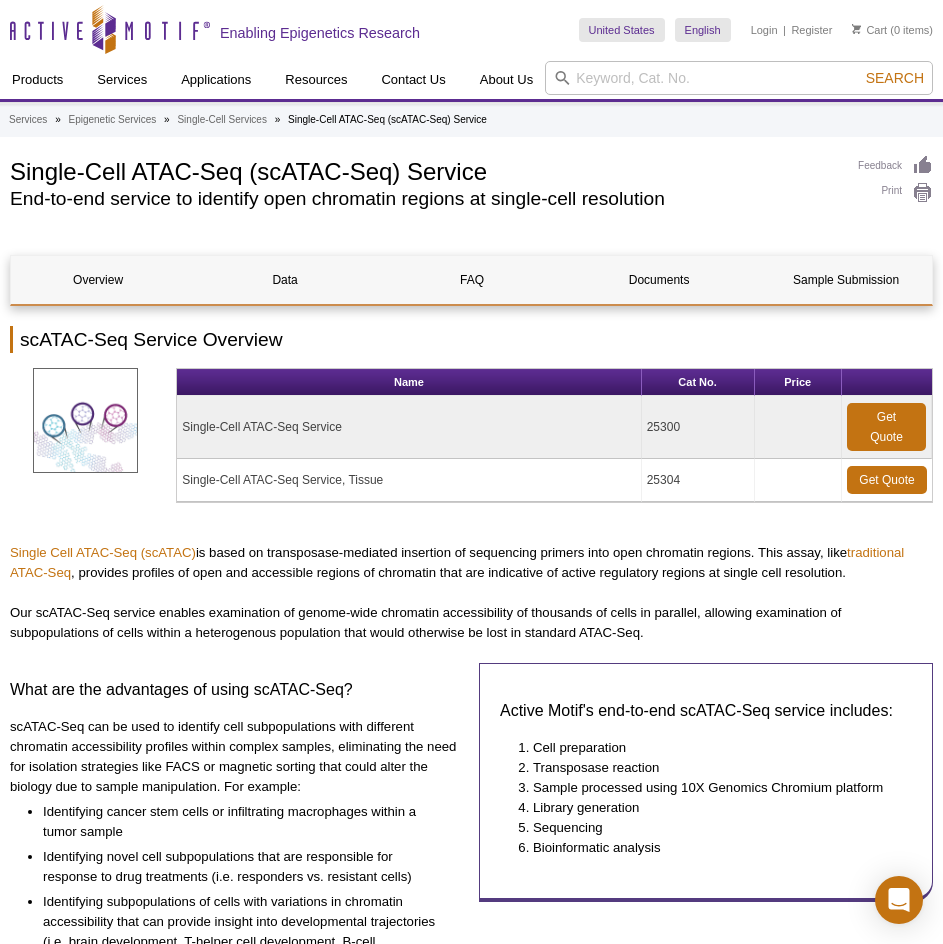 scroll, scrollTop: 0, scrollLeft: 0, axis: both 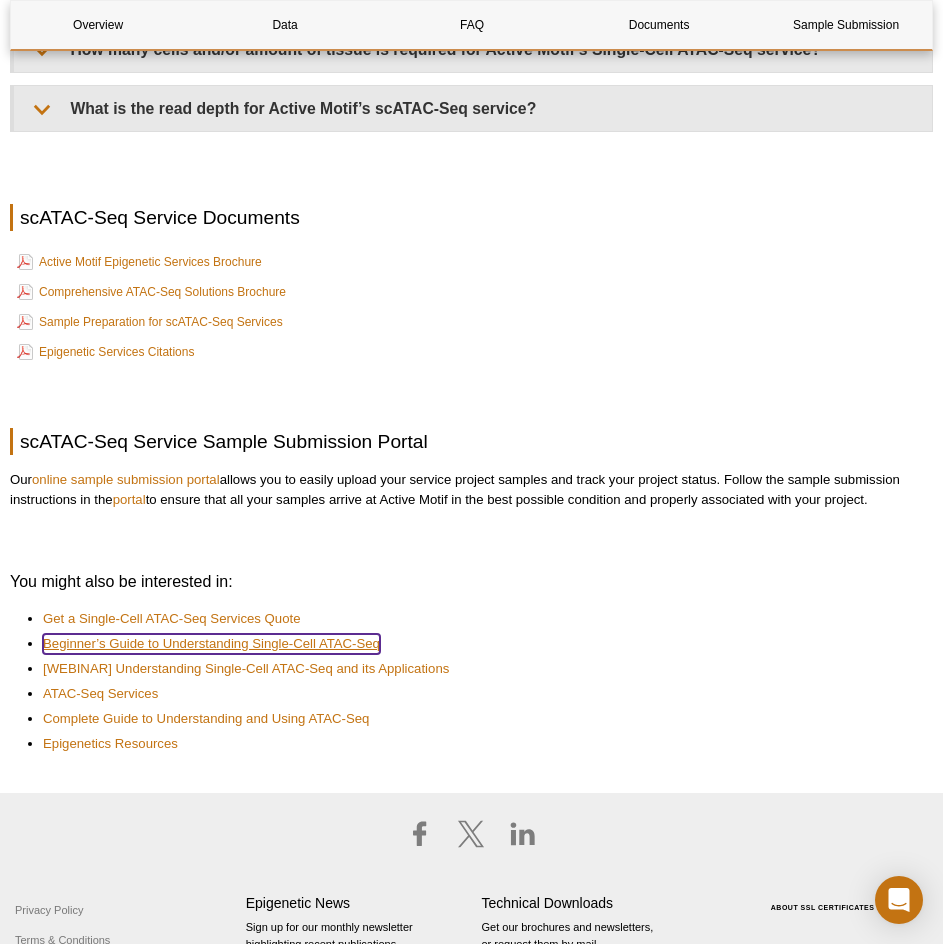 click on "Beginner’s Guide to Understanding Single-Cell ATAC-Seq" at bounding box center [211, 644] 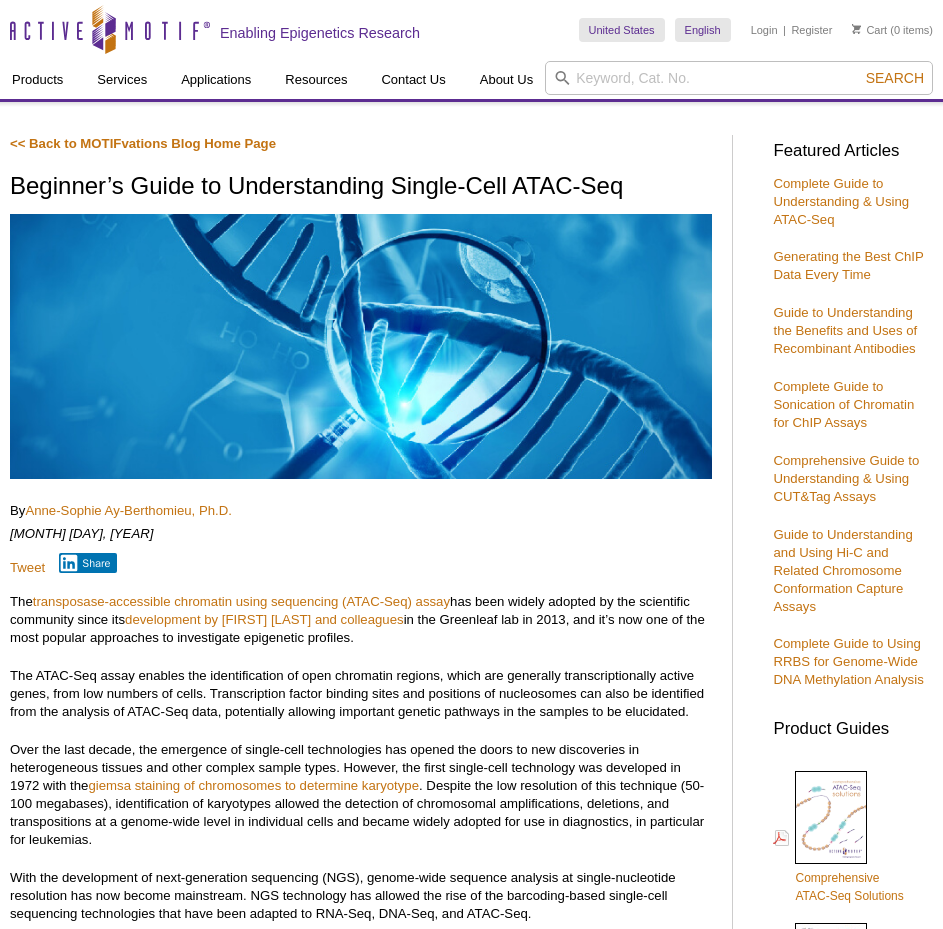 scroll, scrollTop: 0, scrollLeft: 0, axis: both 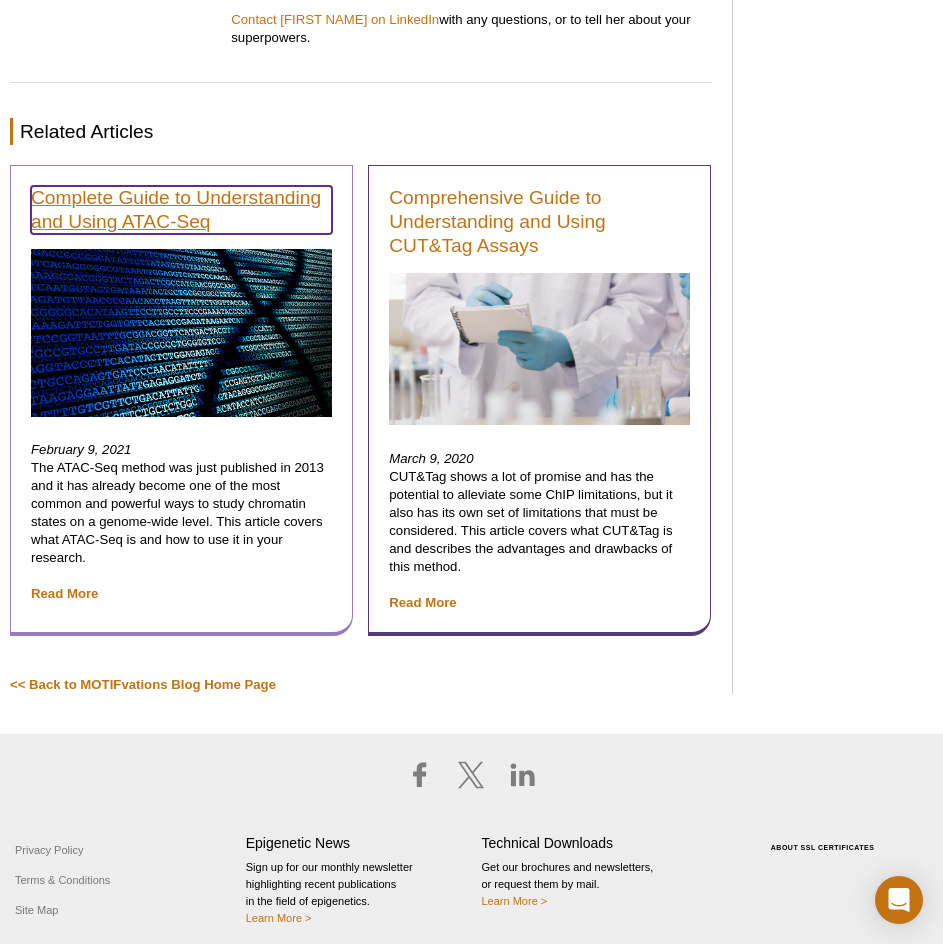 click on "Complete Guide to Understanding and Using ATAC-Seq" at bounding box center (181, 210) 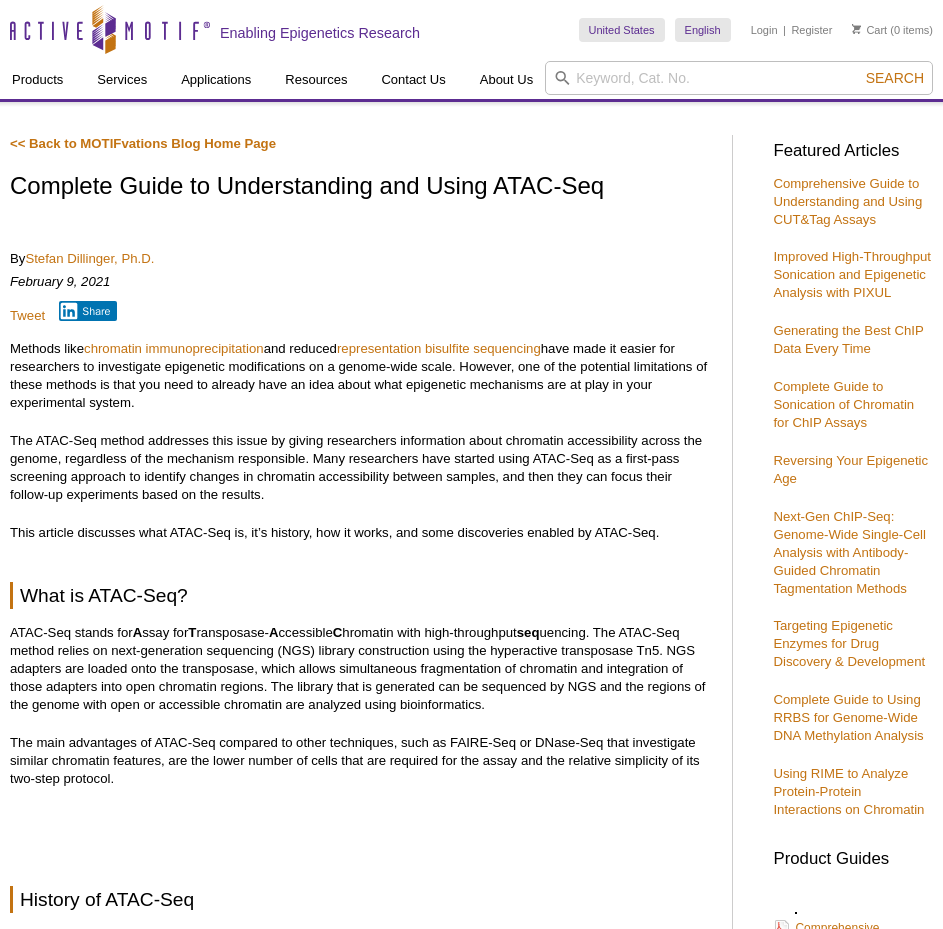 scroll, scrollTop: 0, scrollLeft: 0, axis: both 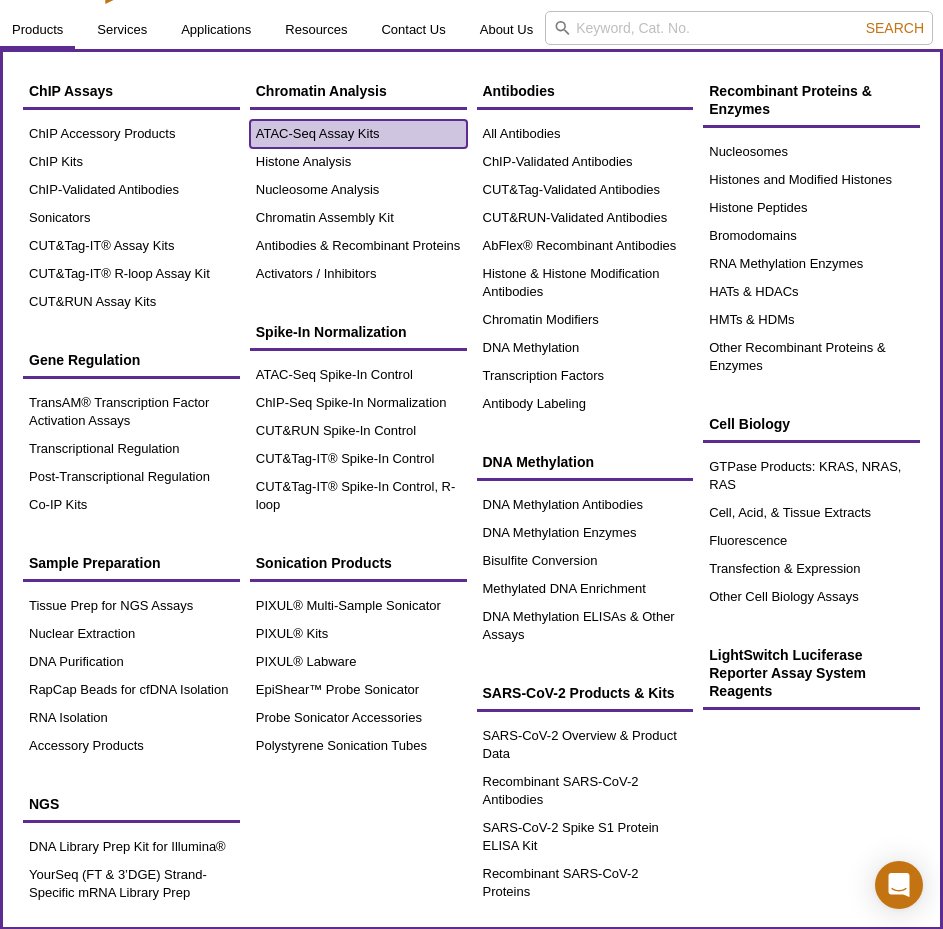 click on "ATAC-Seq Assay Kits" at bounding box center [358, 134] 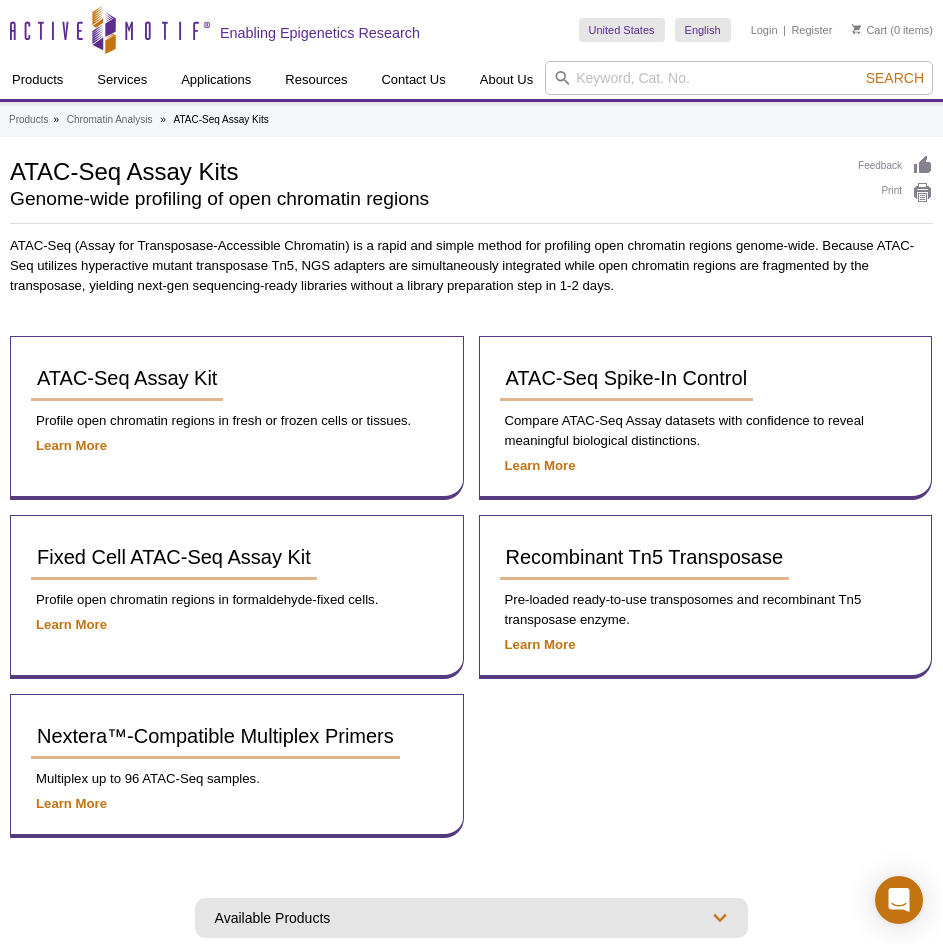 scroll, scrollTop: 0, scrollLeft: 0, axis: both 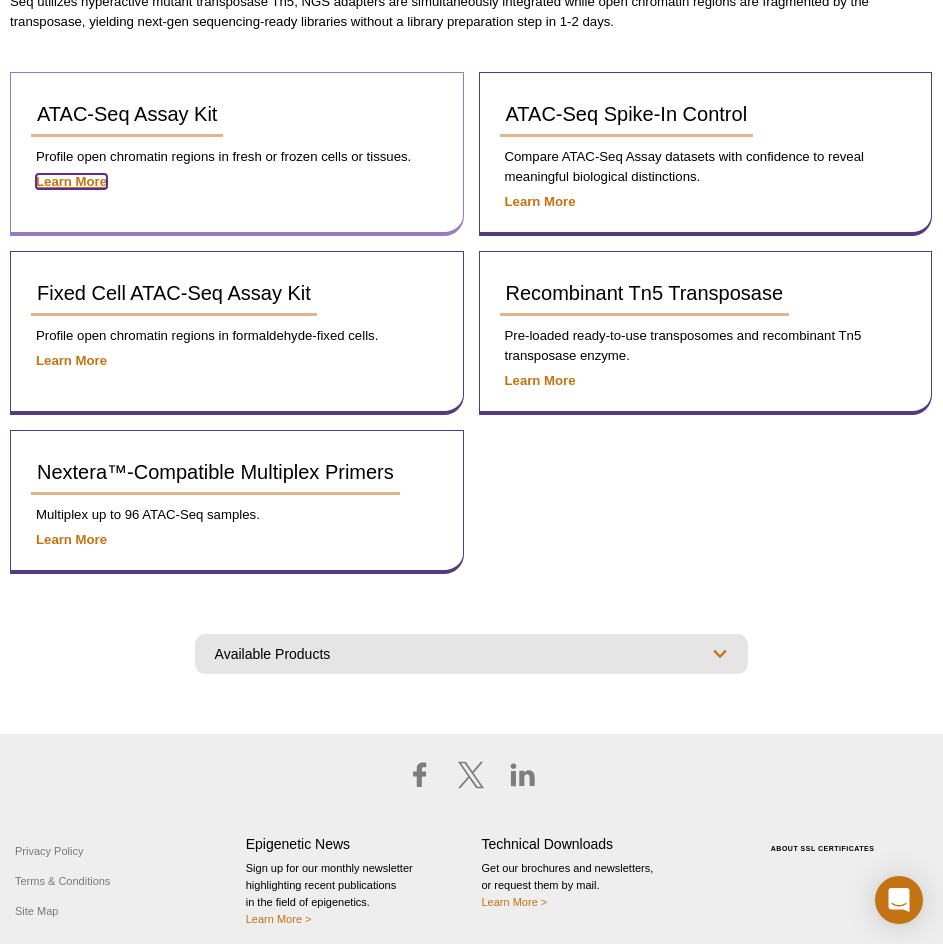 click on "Learn More" at bounding box center [71, 181] 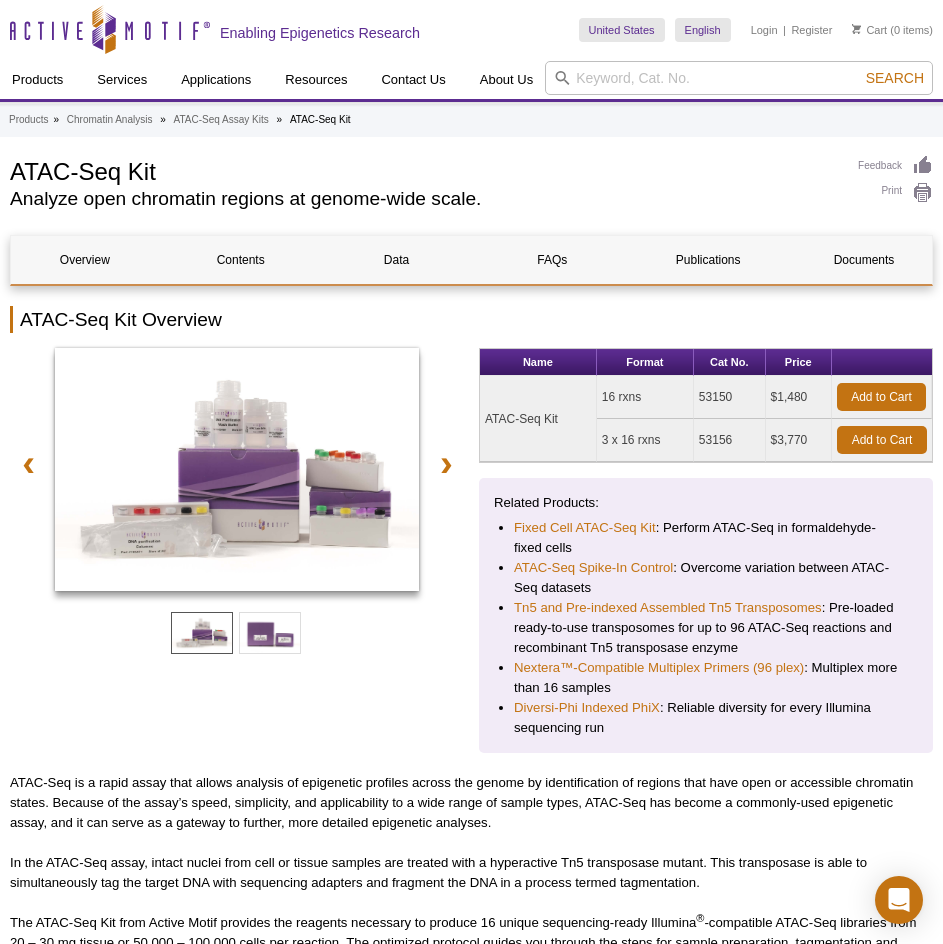 scroll, scrollTop: 0, scrollLeft: 0, axis: both 